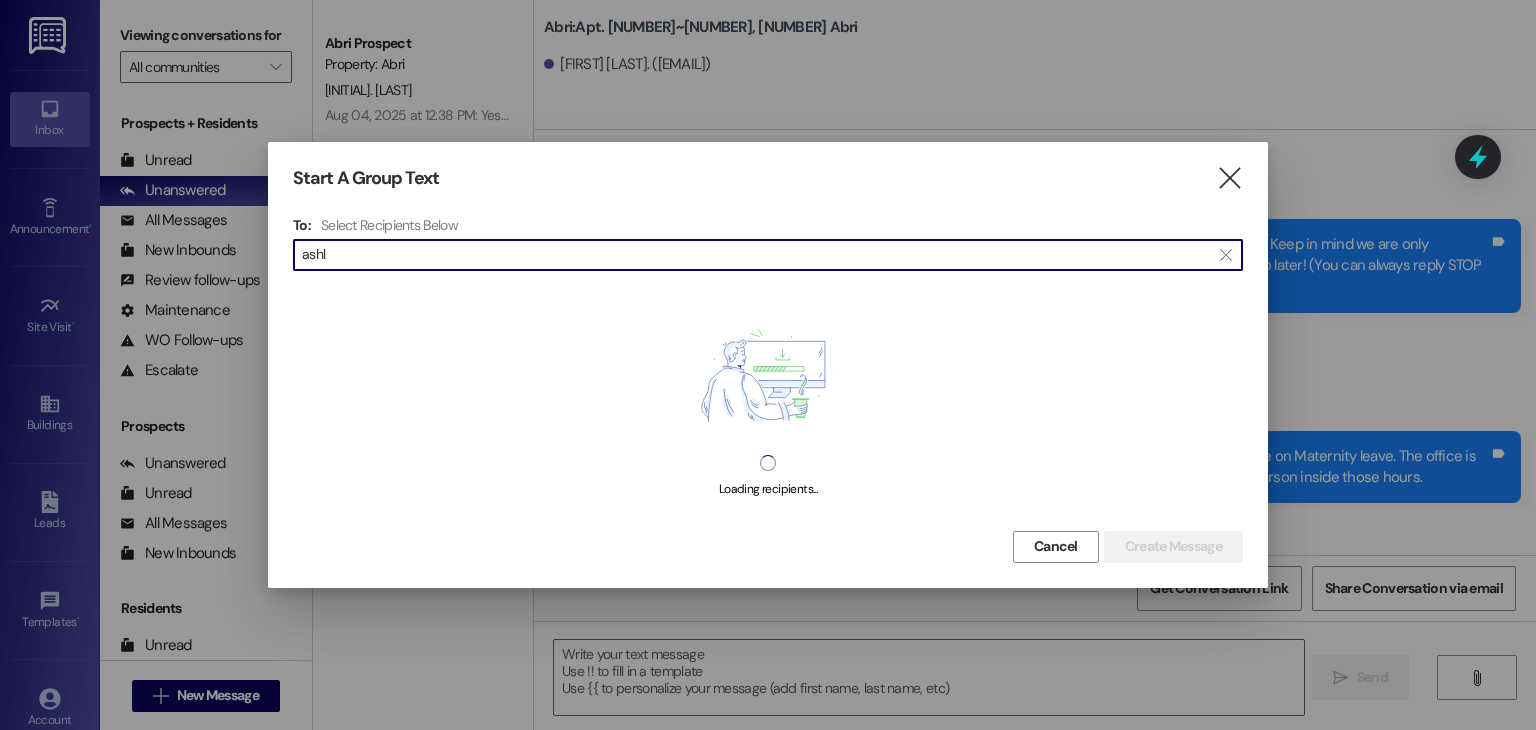 scroll, scrollTop: 0, scrollLeft: 0, axis: both 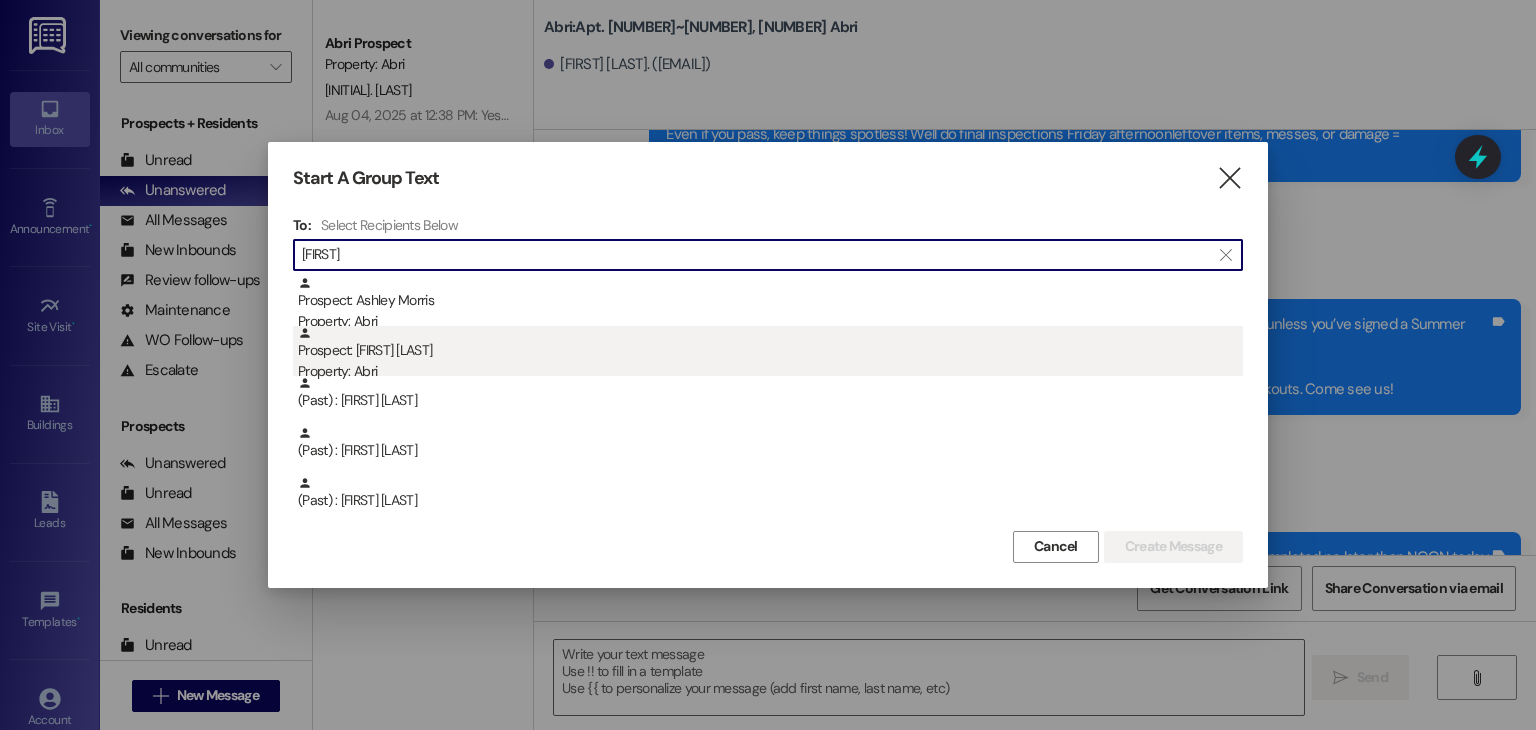 type on "[FIRST]" 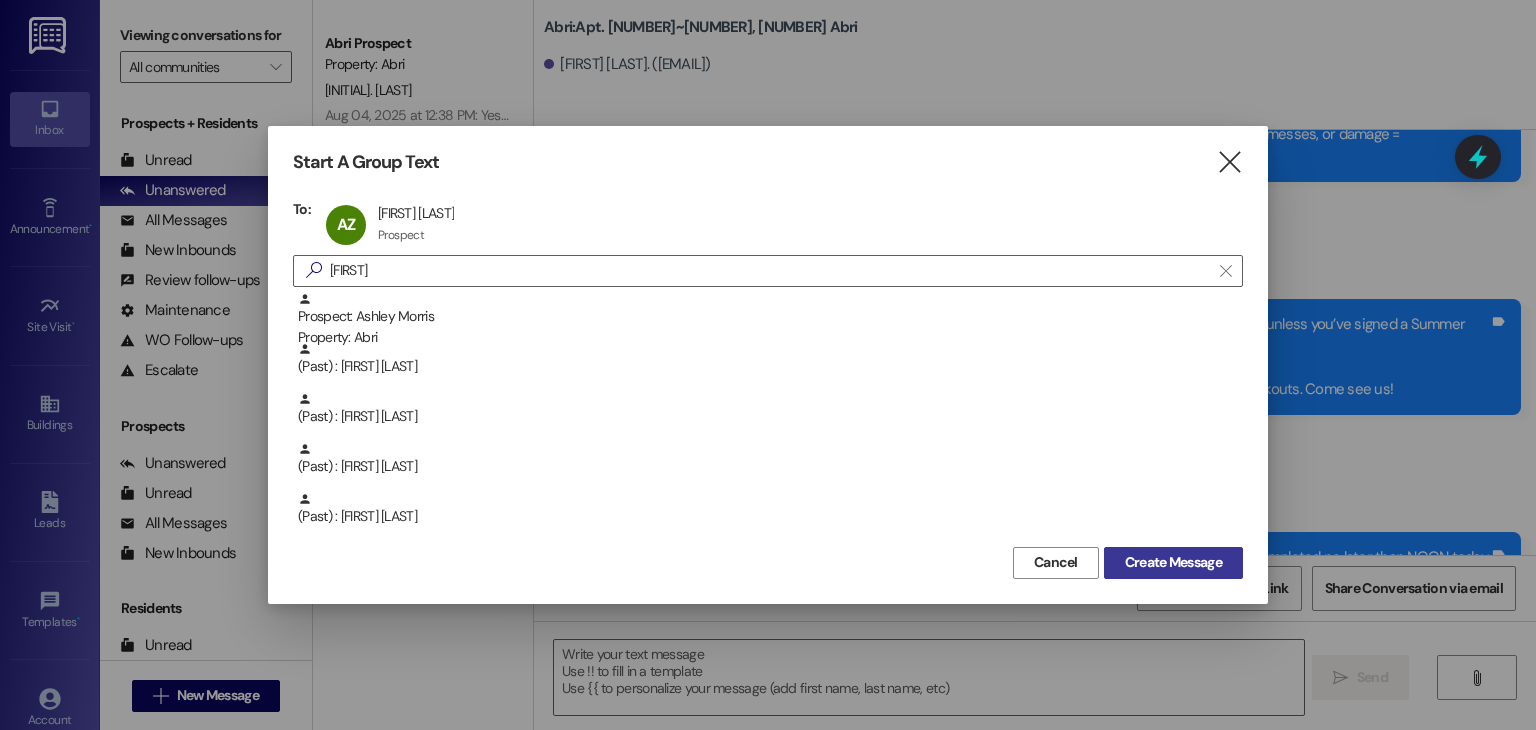 click on "Create Message" at bounding box center (1173, 562) 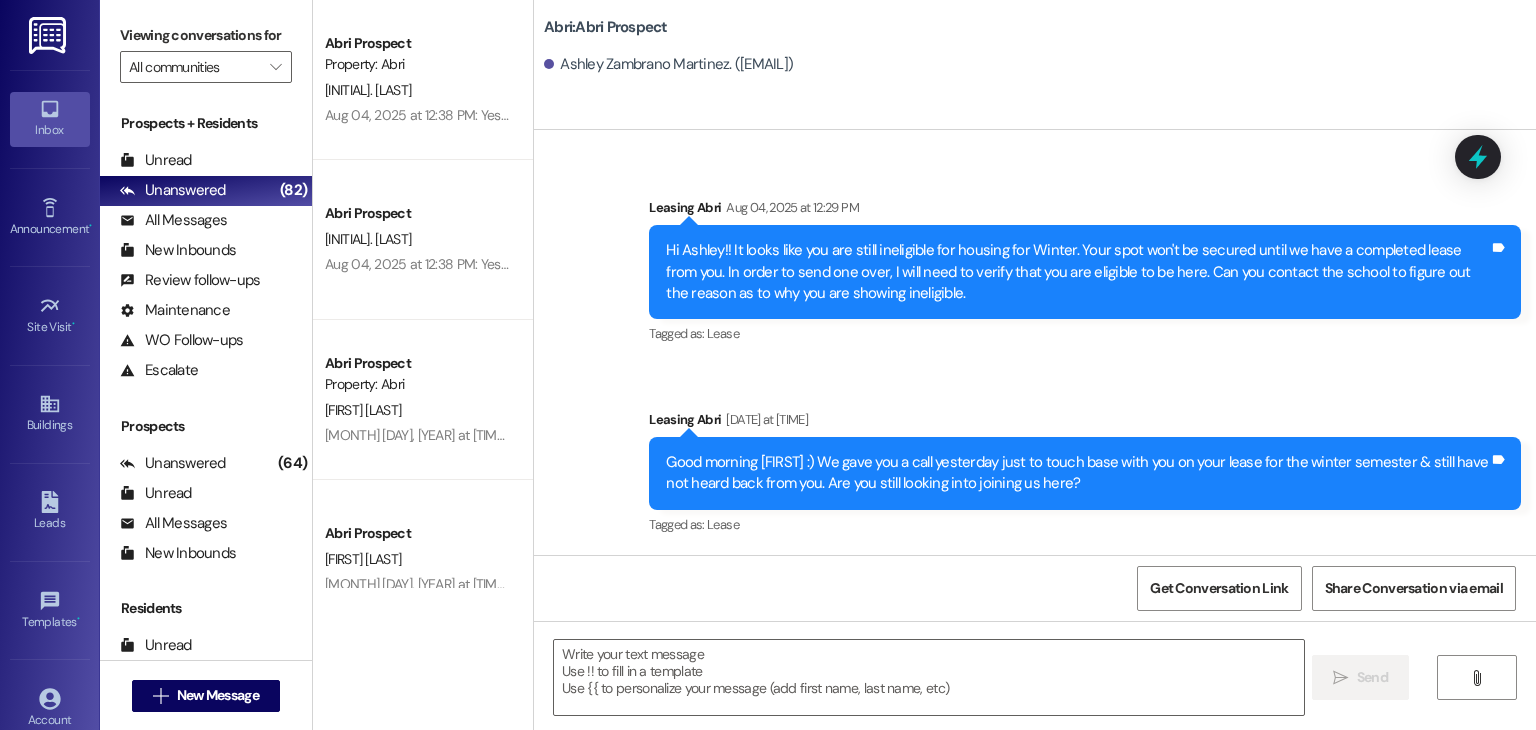 scroll, scrollTop: 620, scrollLeft: 0, axis: vertical 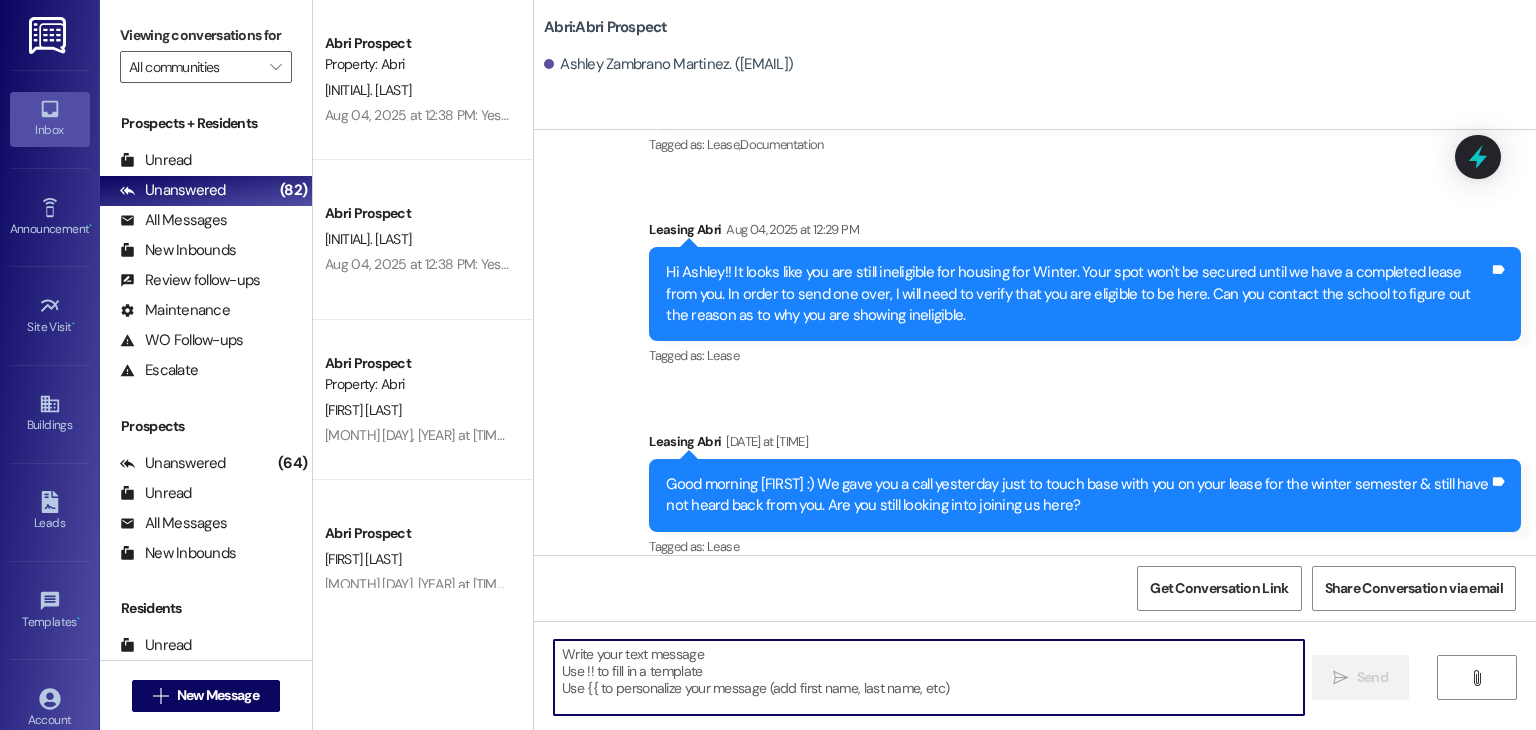 click at bounding box center [928, 677] 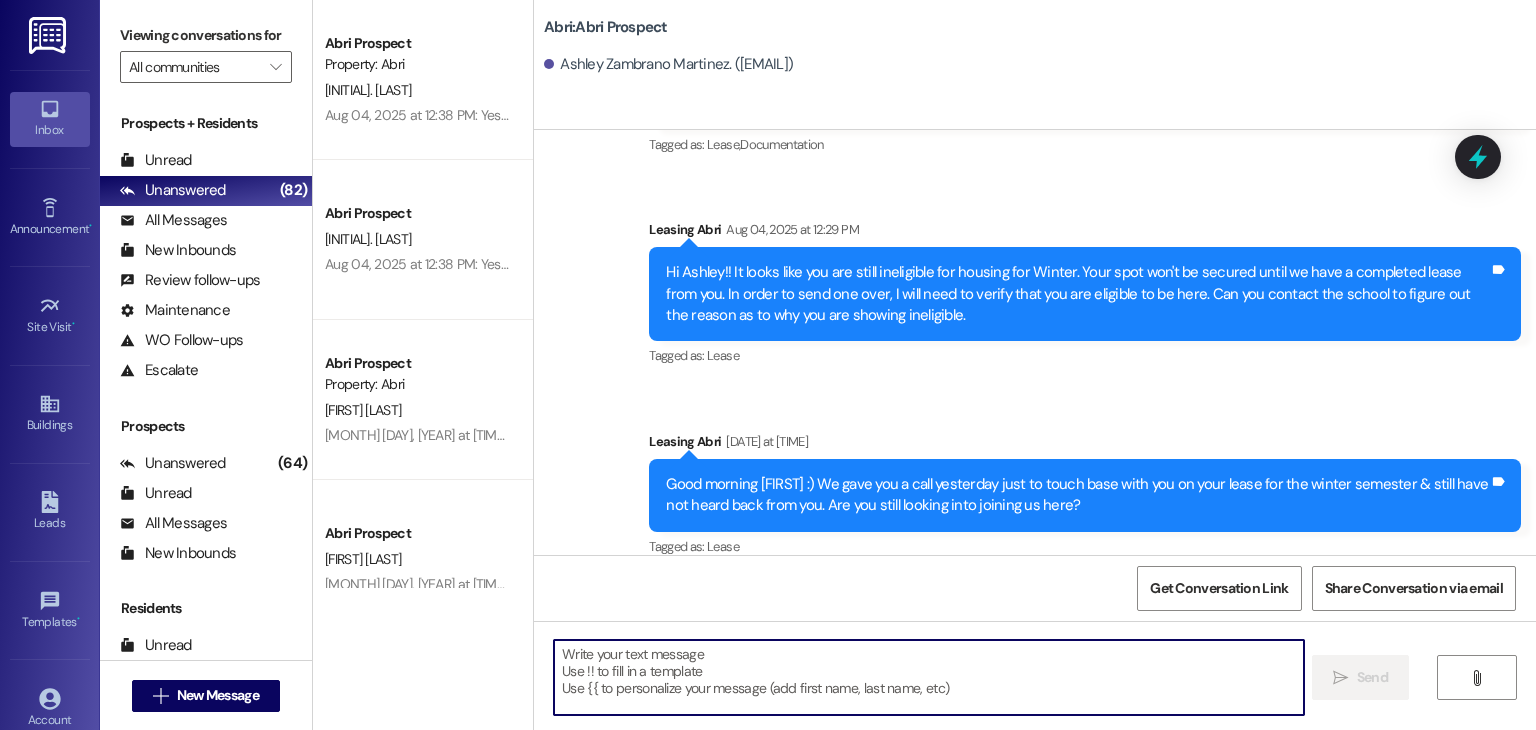 type on "A" 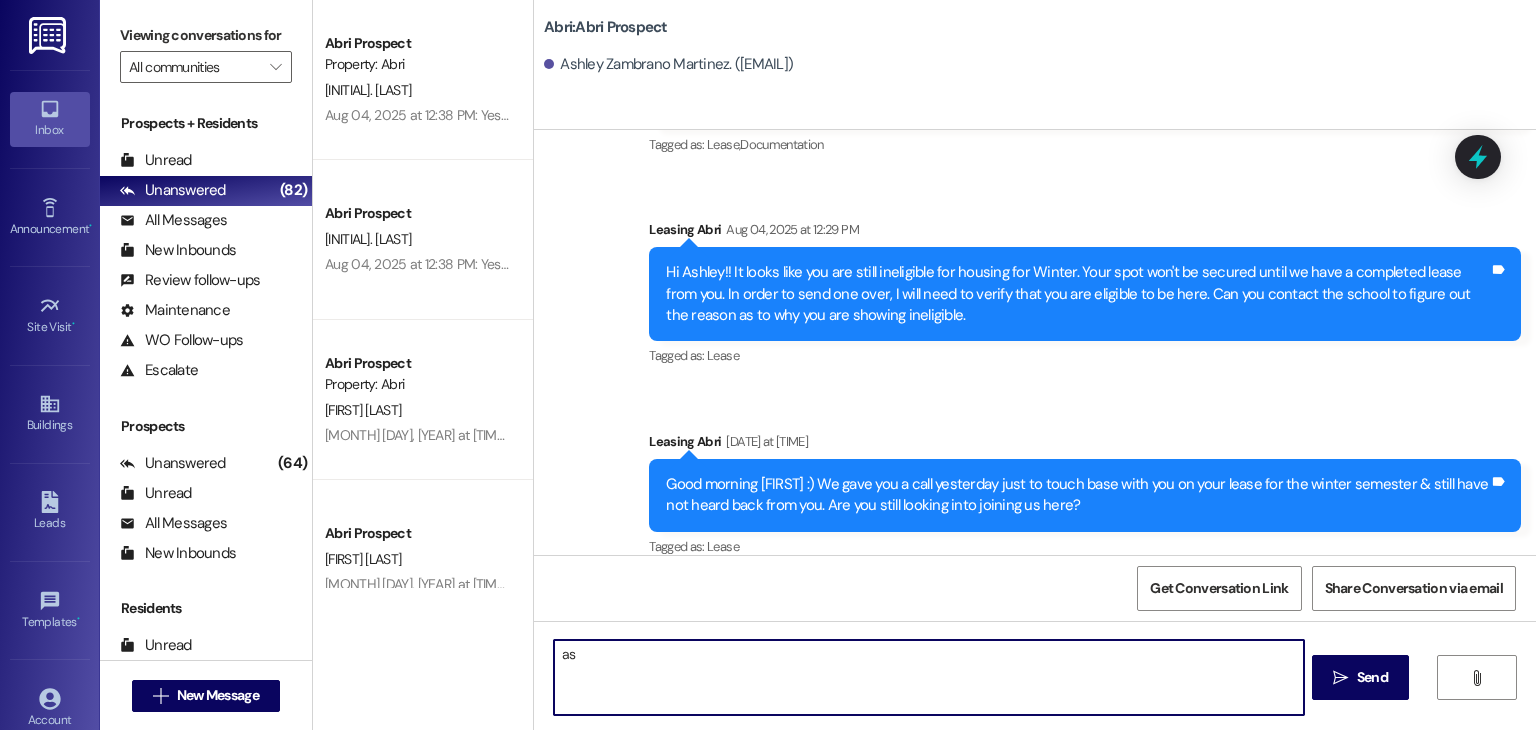 type on "a" 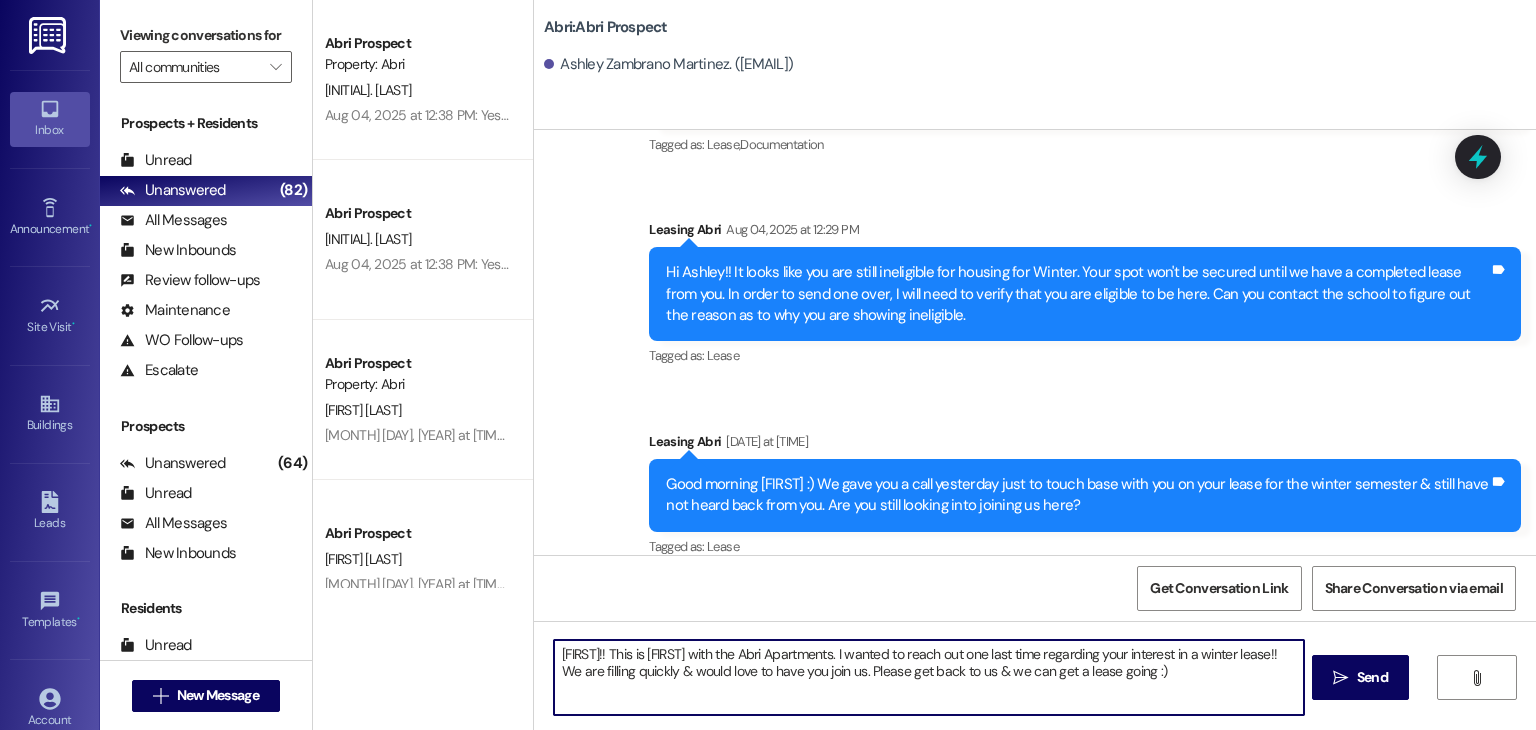 type on "[FIRST]!! This is [FIRST] with the Abri Apartments. I wanted to reach out one last time regarding your interest in a winter lease!! We are filling quickly & would love to have you join us. Please get back to us & we can get a lease going :)" 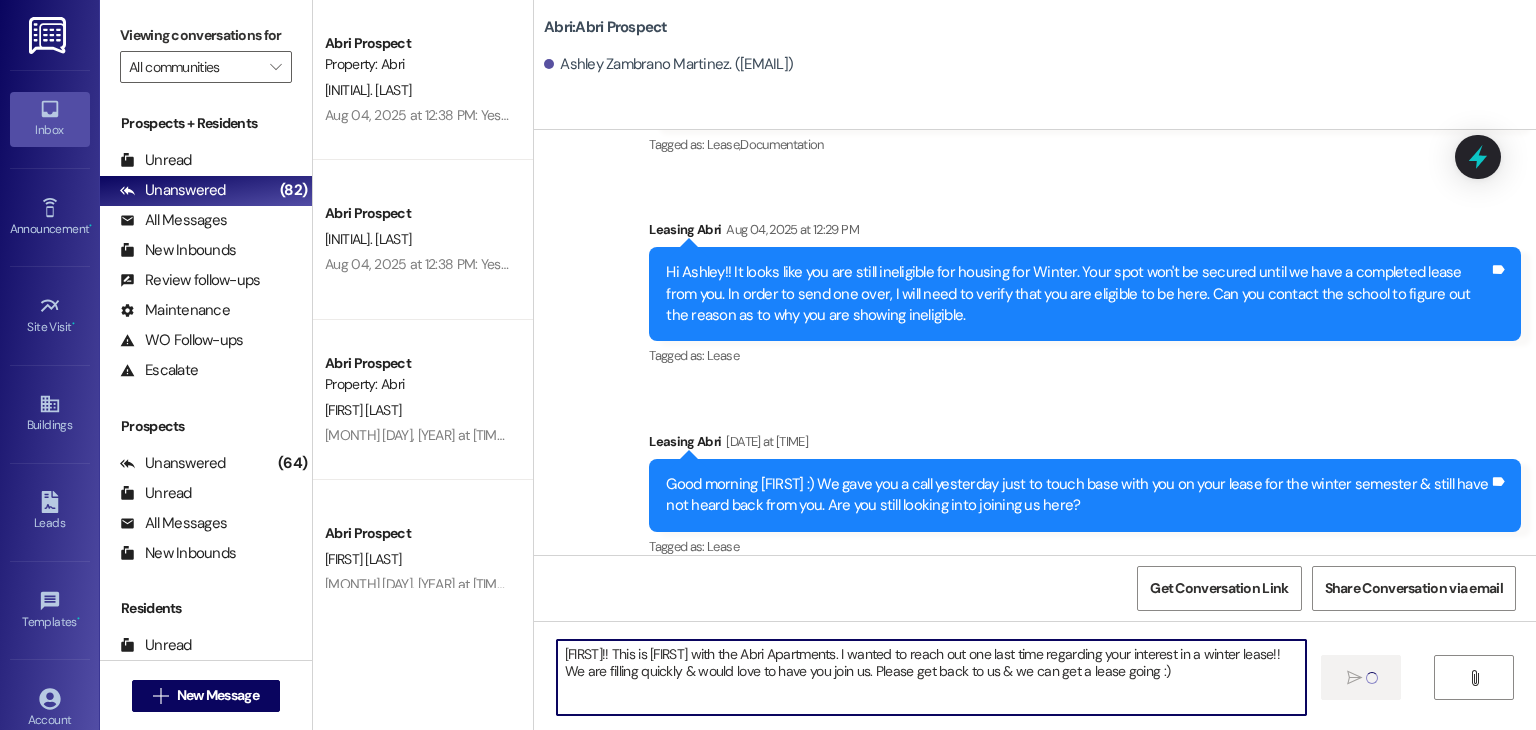 type 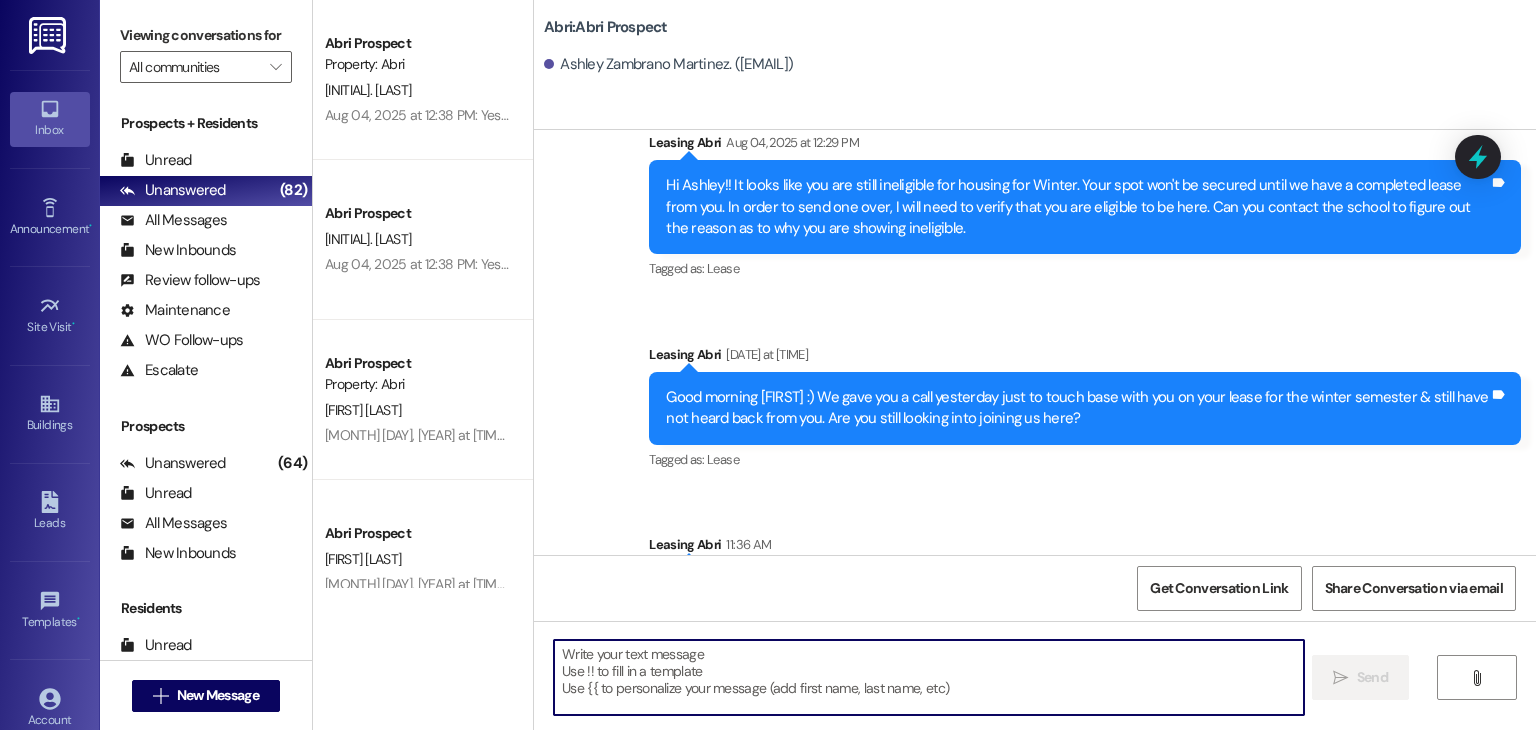 scroll, scrollTop: 781, scrollLeft: 0, axis: vertical 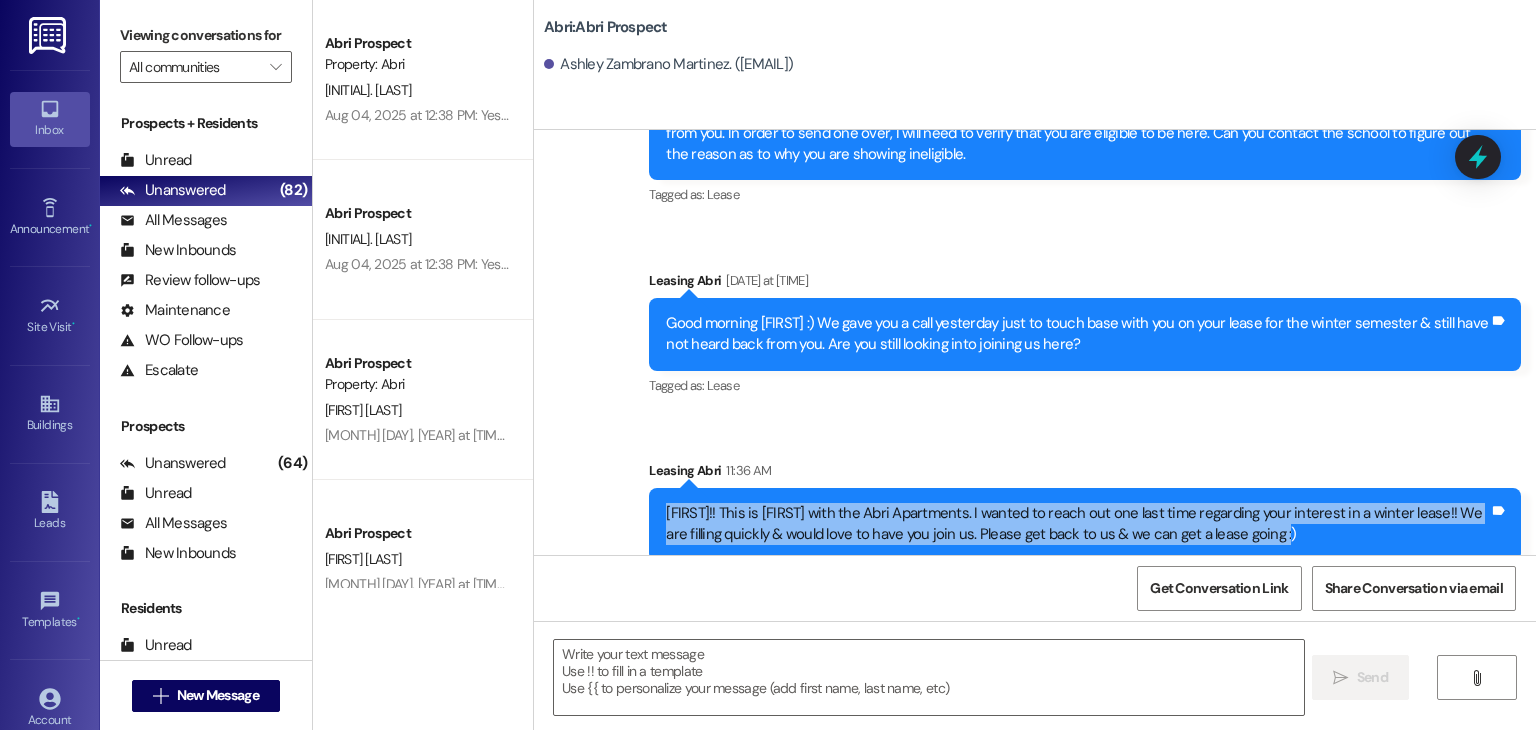 drag, startPoint x: 656, startPoint y: 493, endPoint x: 1285, endPoint y: 534, distance: 630.33484 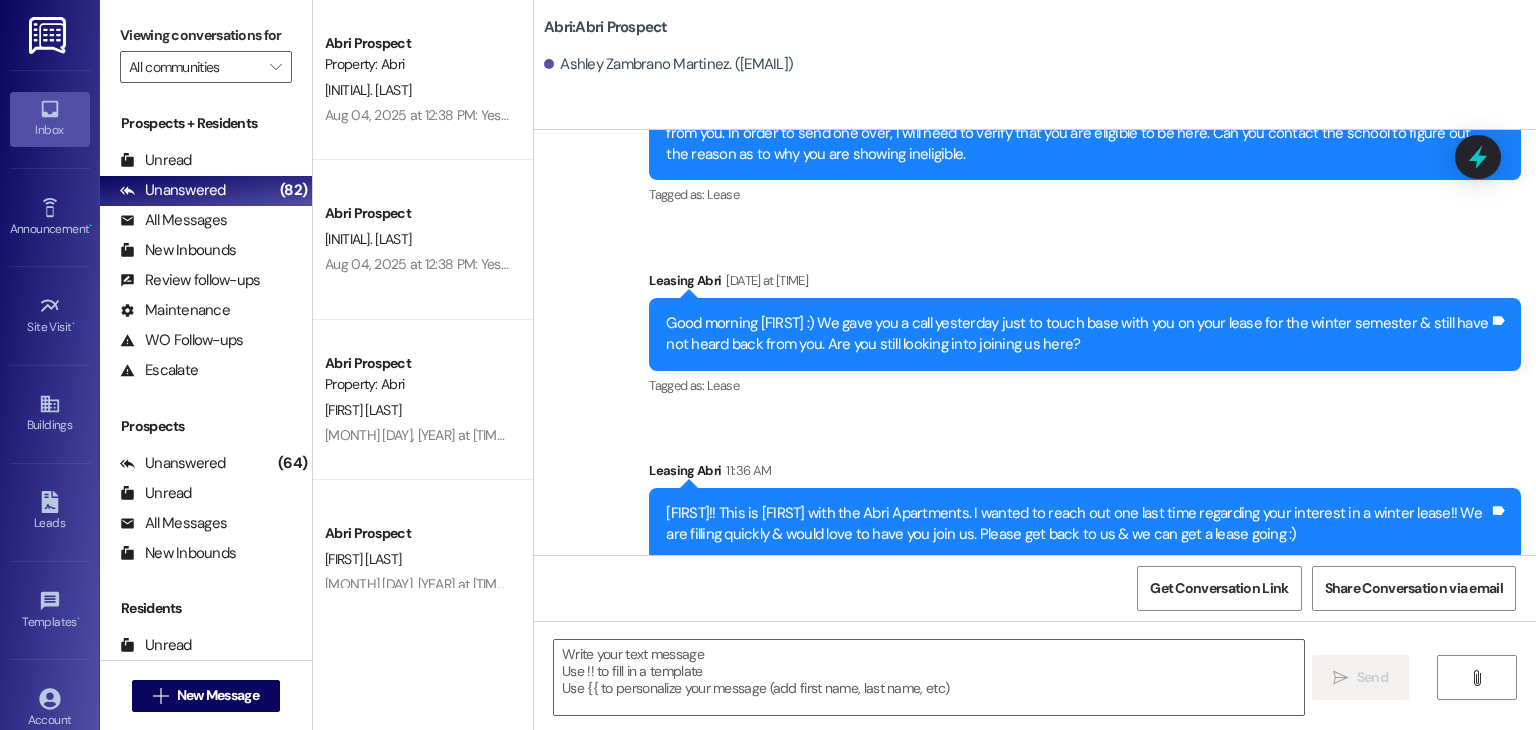 click on "Sent via SMS Leasing Abri Jul 23, 2025 at 10:49 AM Hey [FIRST]! [FIRST] here with Abri apartments :) I saw your application come through for the Deluxe floorplan for Winter - we would love to have you join our community!! Before I can send over a lease, we need to clear up your eligibility with the school. Do you know if you have any holds on your account right now? If not, I recommend calling the admissions office and/or the housing office at the school. They can tell you why you are showing up as ineligible for Winter. (You can always reply STOP to opt out of future messages) Tags and notes Tagged as:   Lease ,  Click to highlight conversations about Lease Documentation Click to highlight conversations about Documentation Sent via SMS Leasing Abri Jul 24, 2025 at 10:16 AM Hi [FIRST] :) This is [FIRST] with the Abri Apartments.  We wanted to touch base with you again from our message we sent yesterday. Any updates you're aware of? Tags and notes Sent via SMS Leasing Abri Aug 04, 2025 at 10:44 AM Tags and notes" at bounding box center [1035, -30] 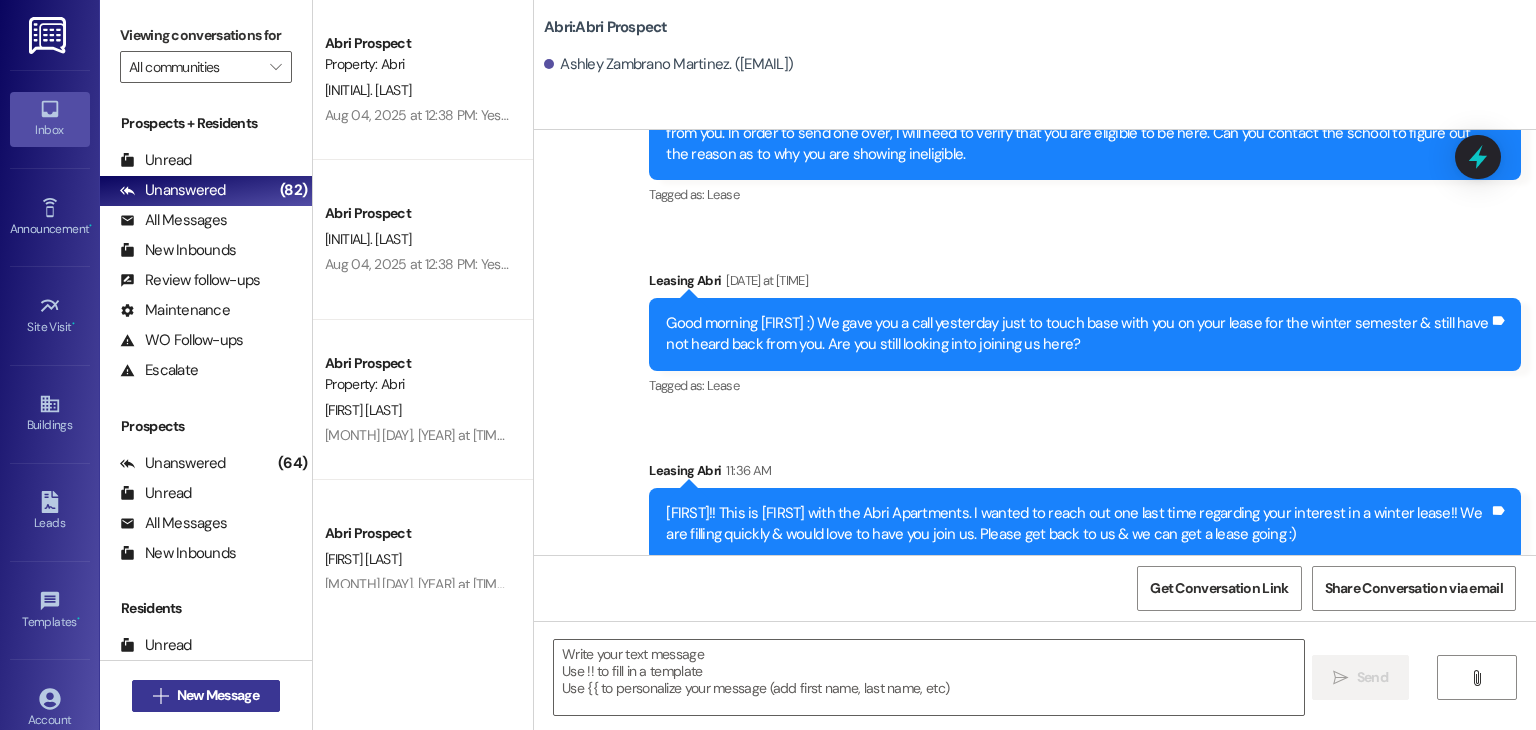 click on " New Message" at bounding box center (206, 696) 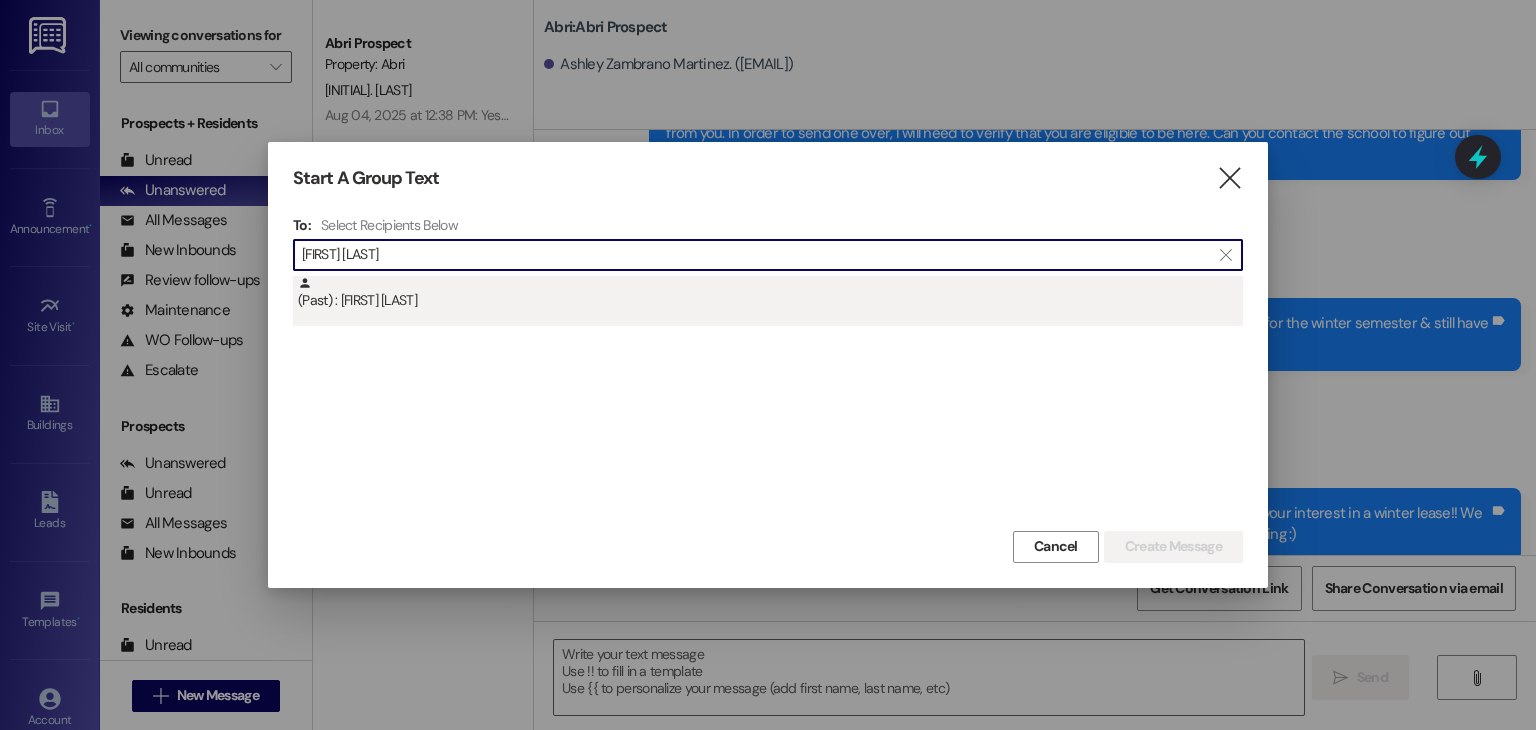 type on "[FIRST] [LAST]" 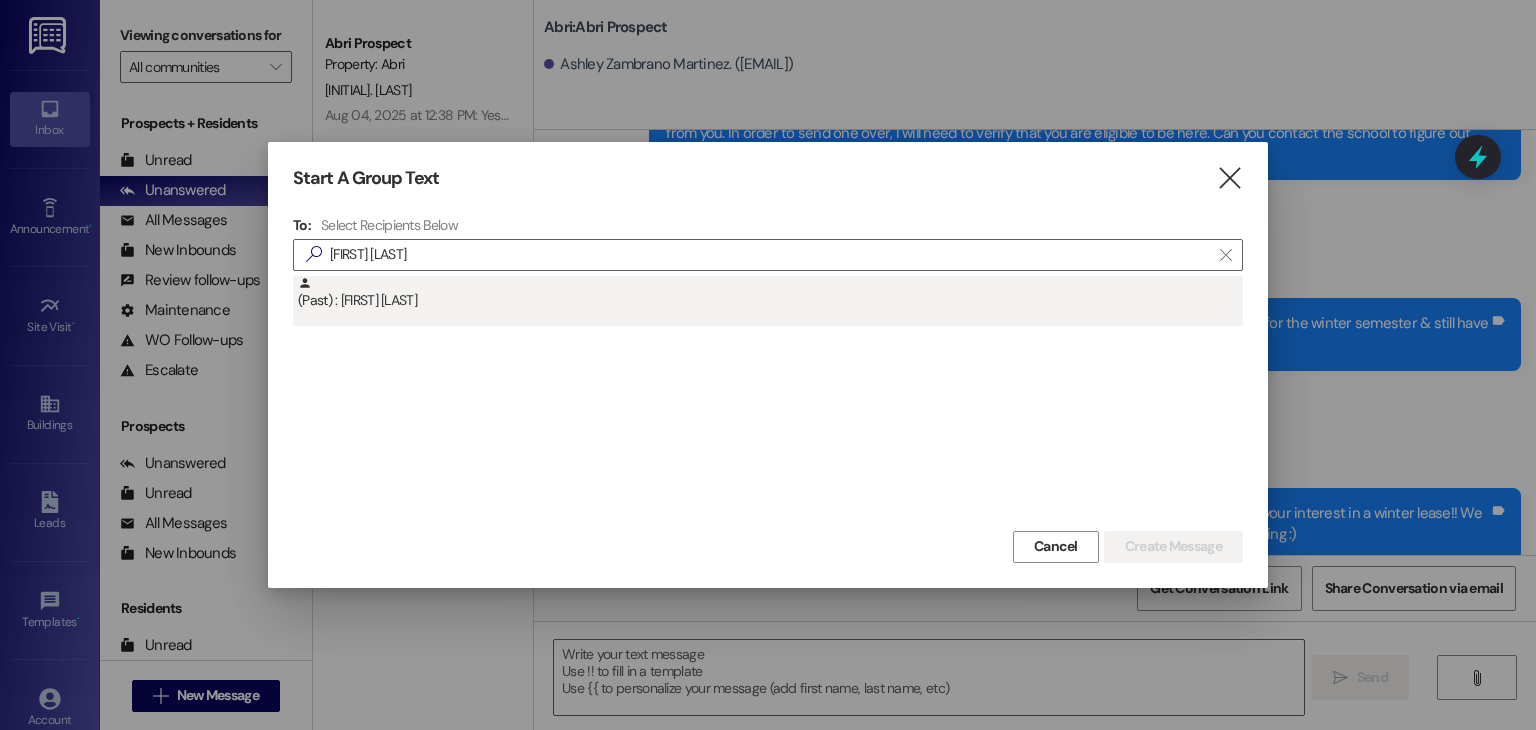click on "(Past) : [FIRST] [LAST]" at bounding box center (770, 293) 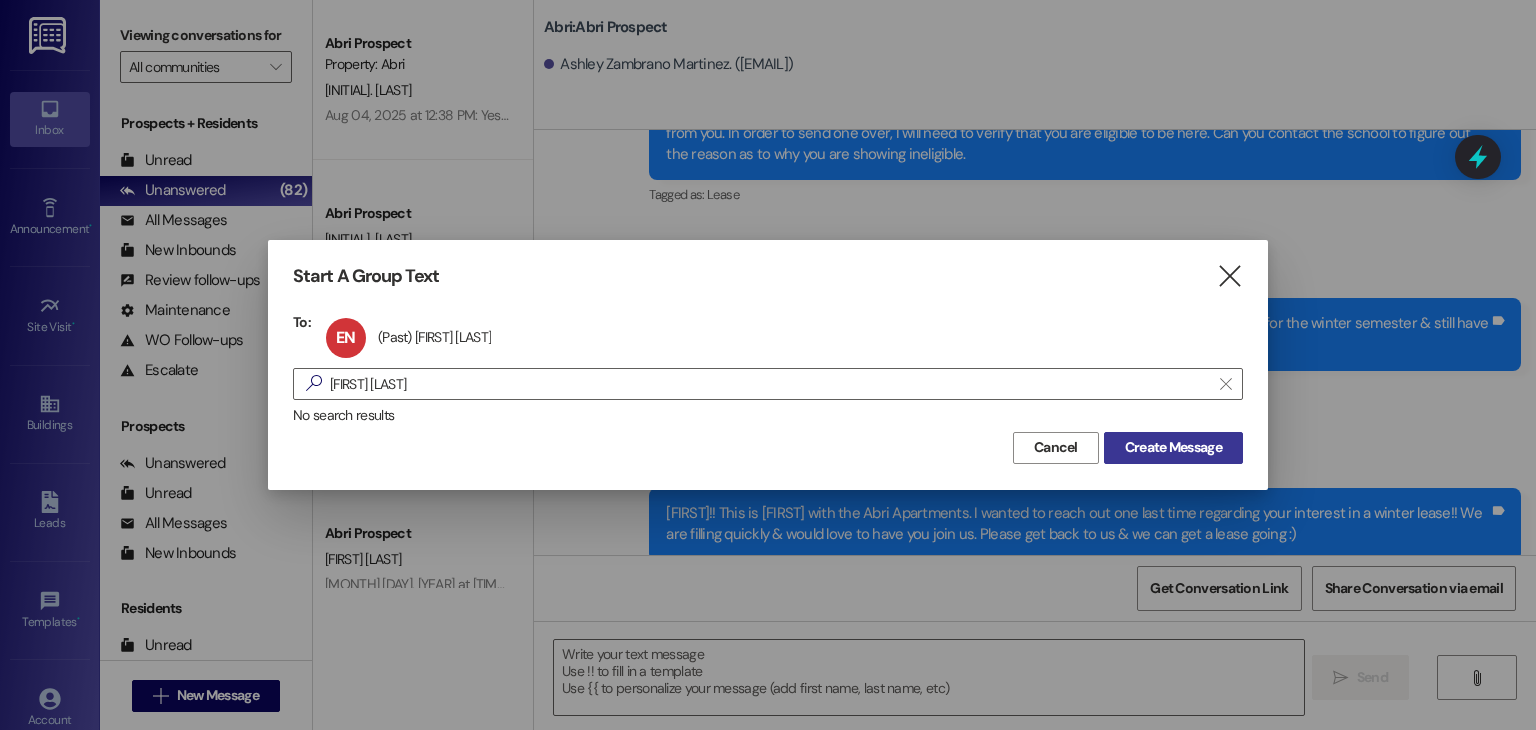 click on "Create Message" at bounding box center [1173, 447] 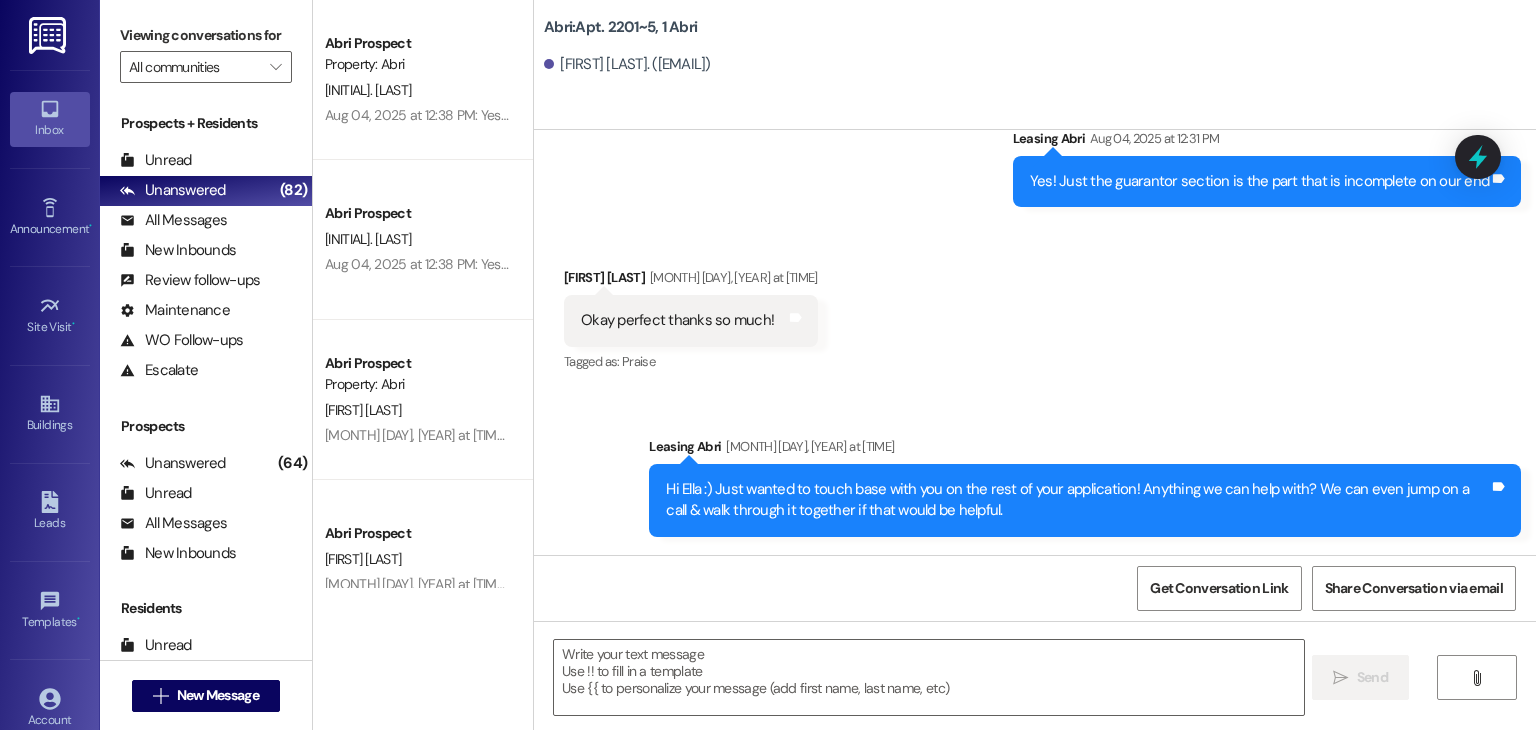 scroll, scrollTop: 37664, scrollLeft: 0, axis: vertical 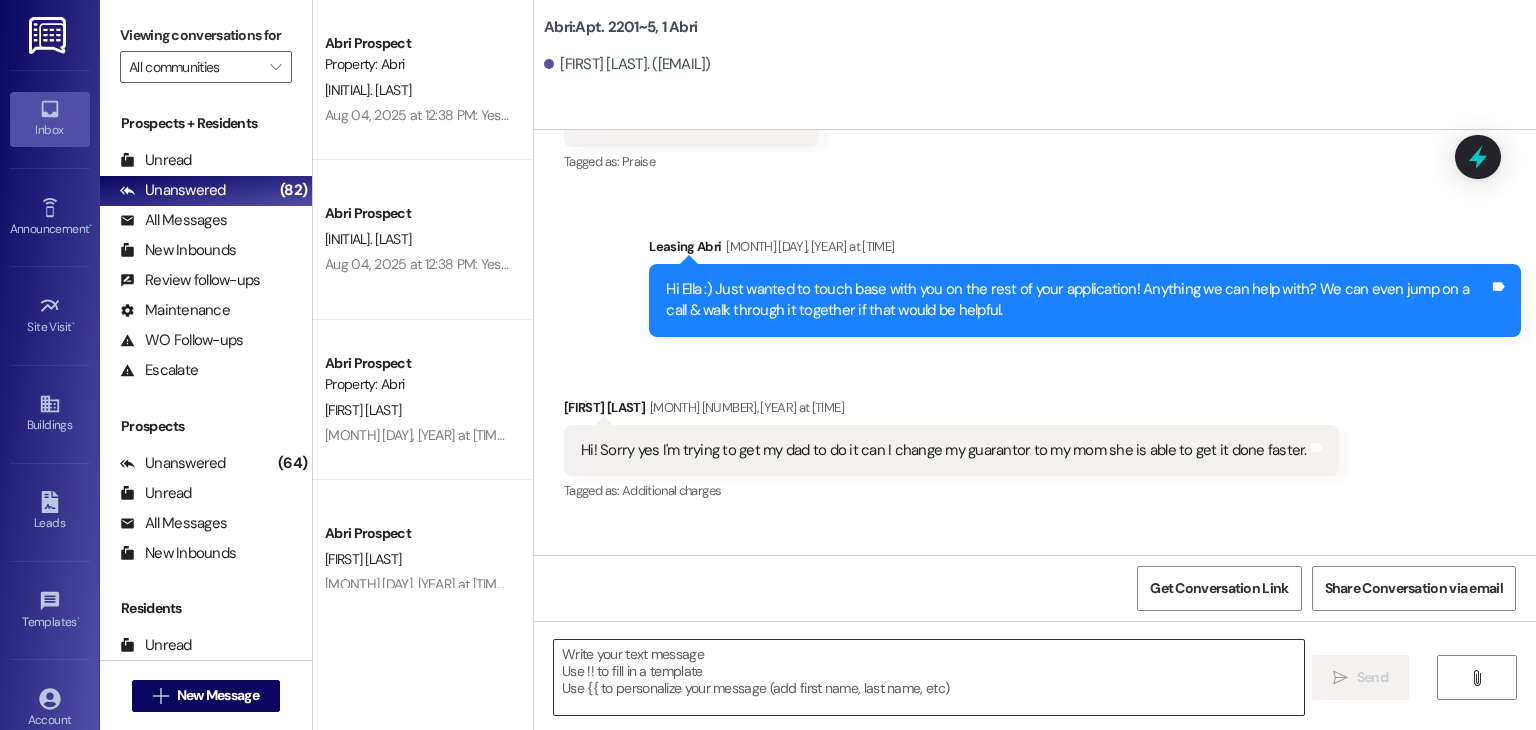 click at bounding box center [928, 677] 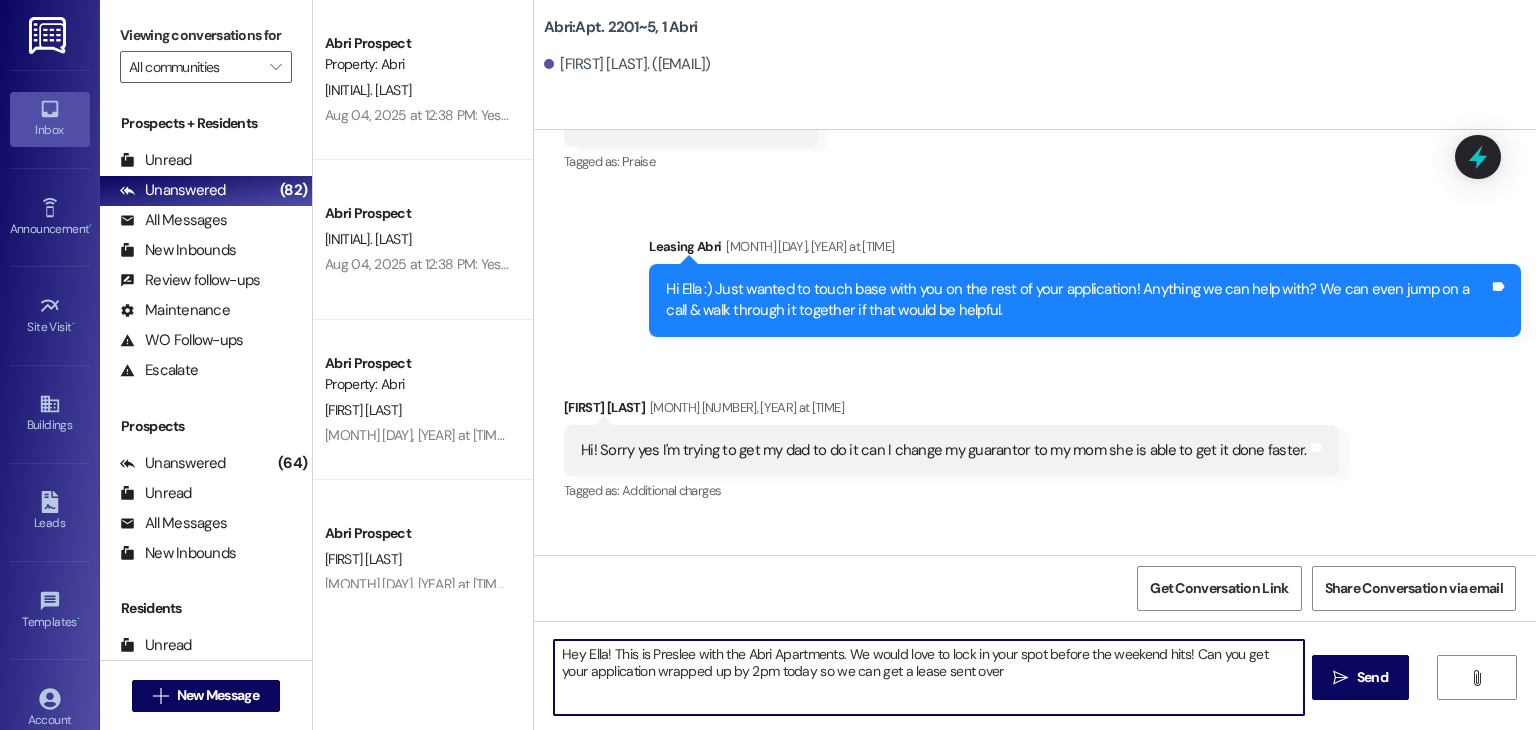 type on "Hey [FIRST]! This is [FIRST] with the Abri Apartments. We would love to lock in your spot before the weekend hits! Can you get your application wrapped up by 2pm today so we can get a lease sent over?" 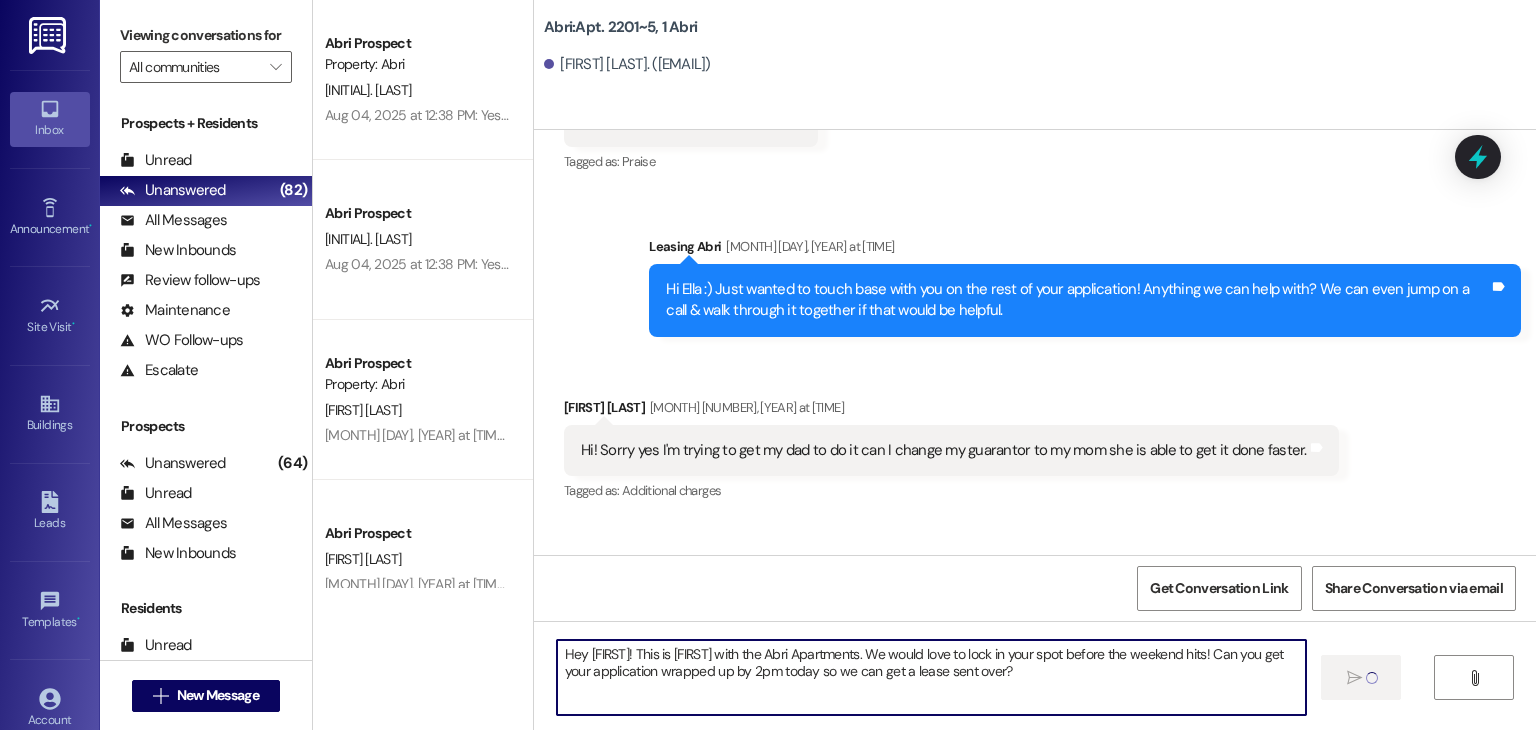 type 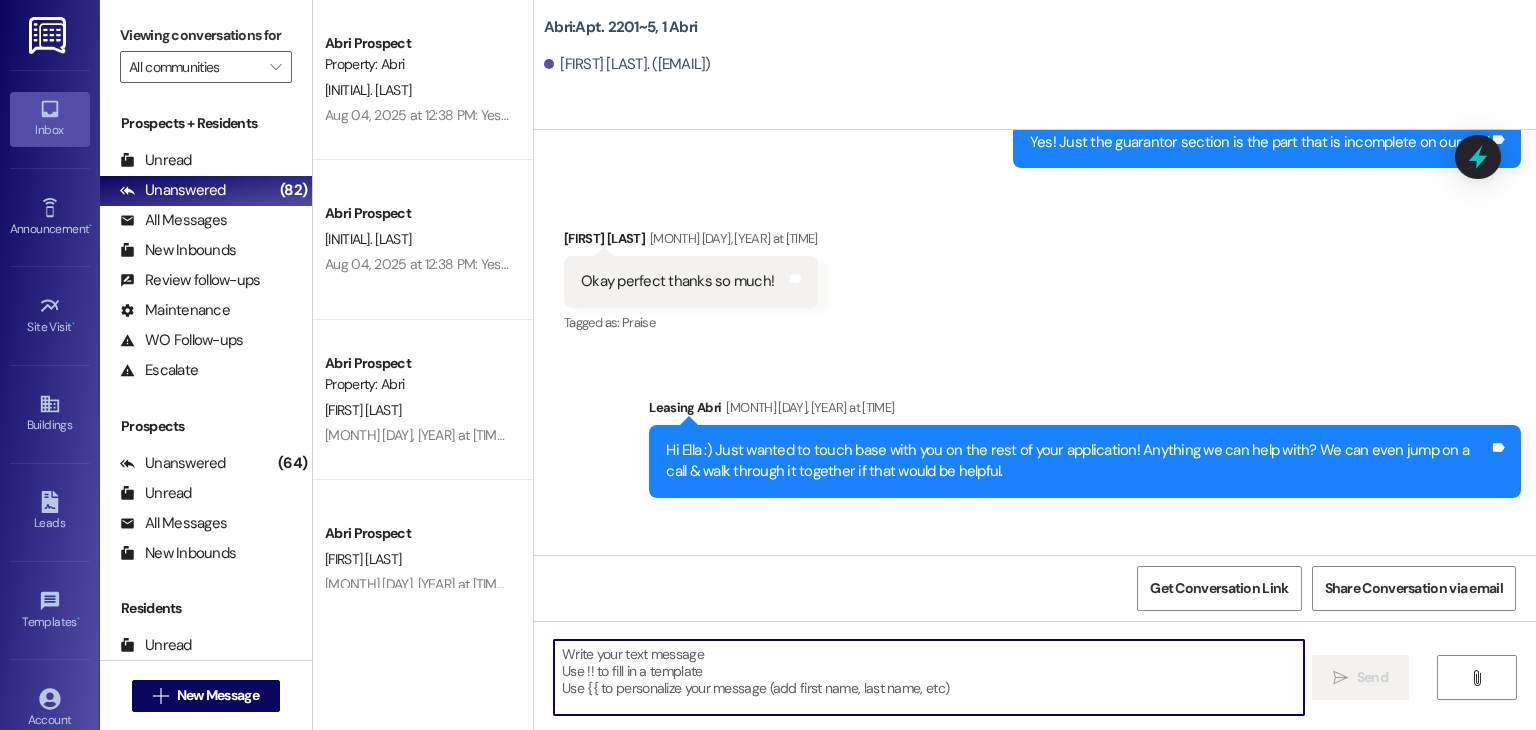 scroll, scrollTop: 37825, scrollLeft: 0, axis: vertical 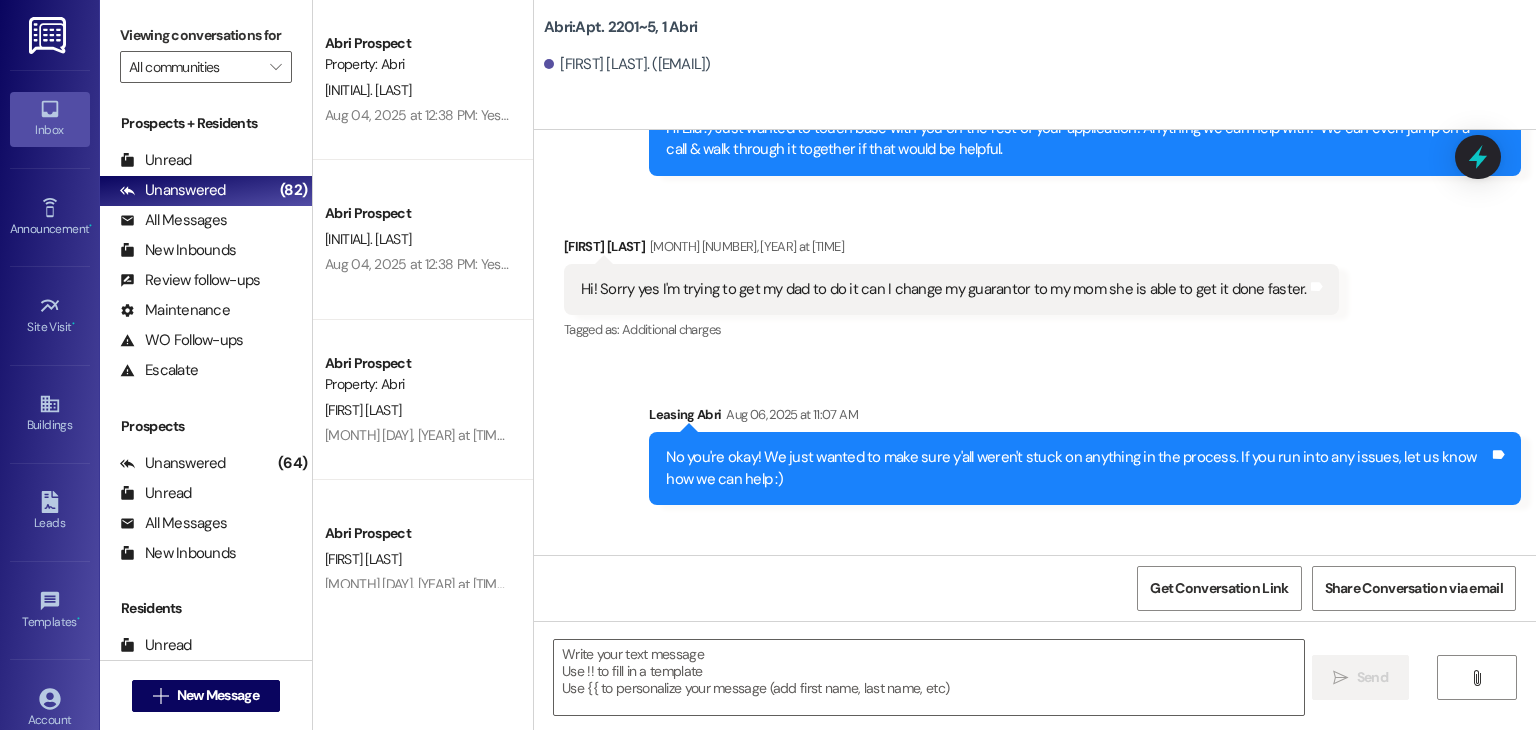 drag, startPoint x: 652, startPoint y: 492, endPoint x: 1114, endPoint y: 521, distance: 462.90927 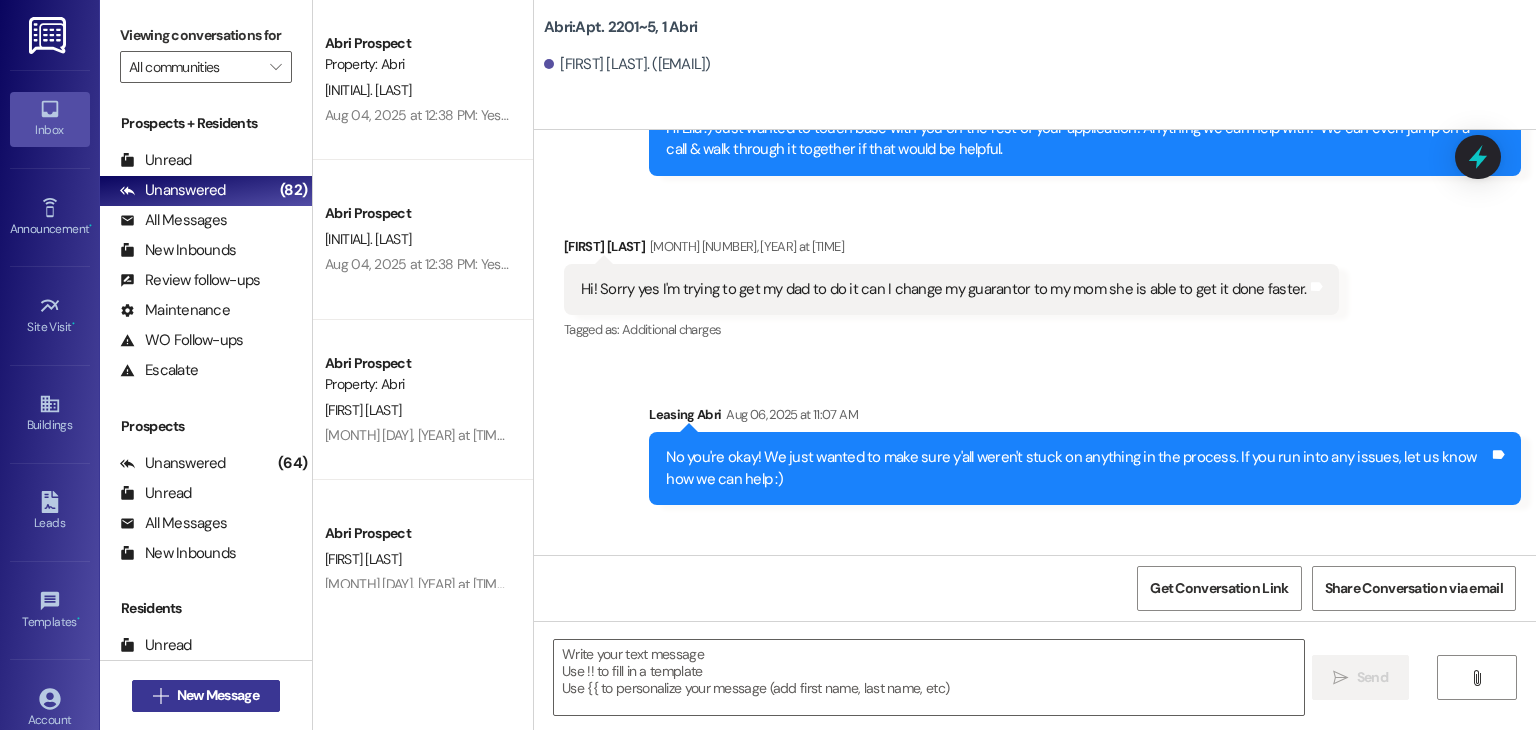 click on "New Message" at bounding box center (218, 695) 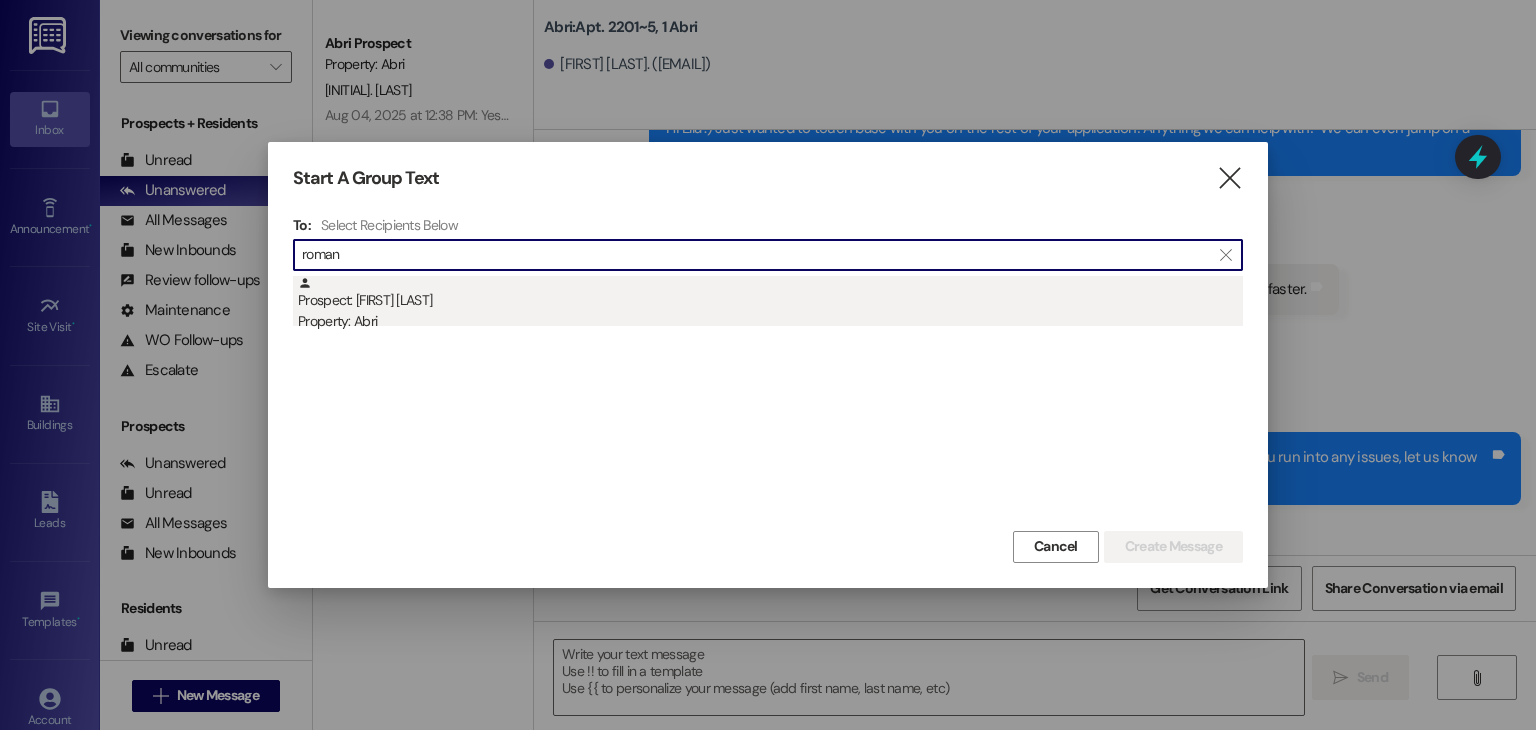 type on "roman" 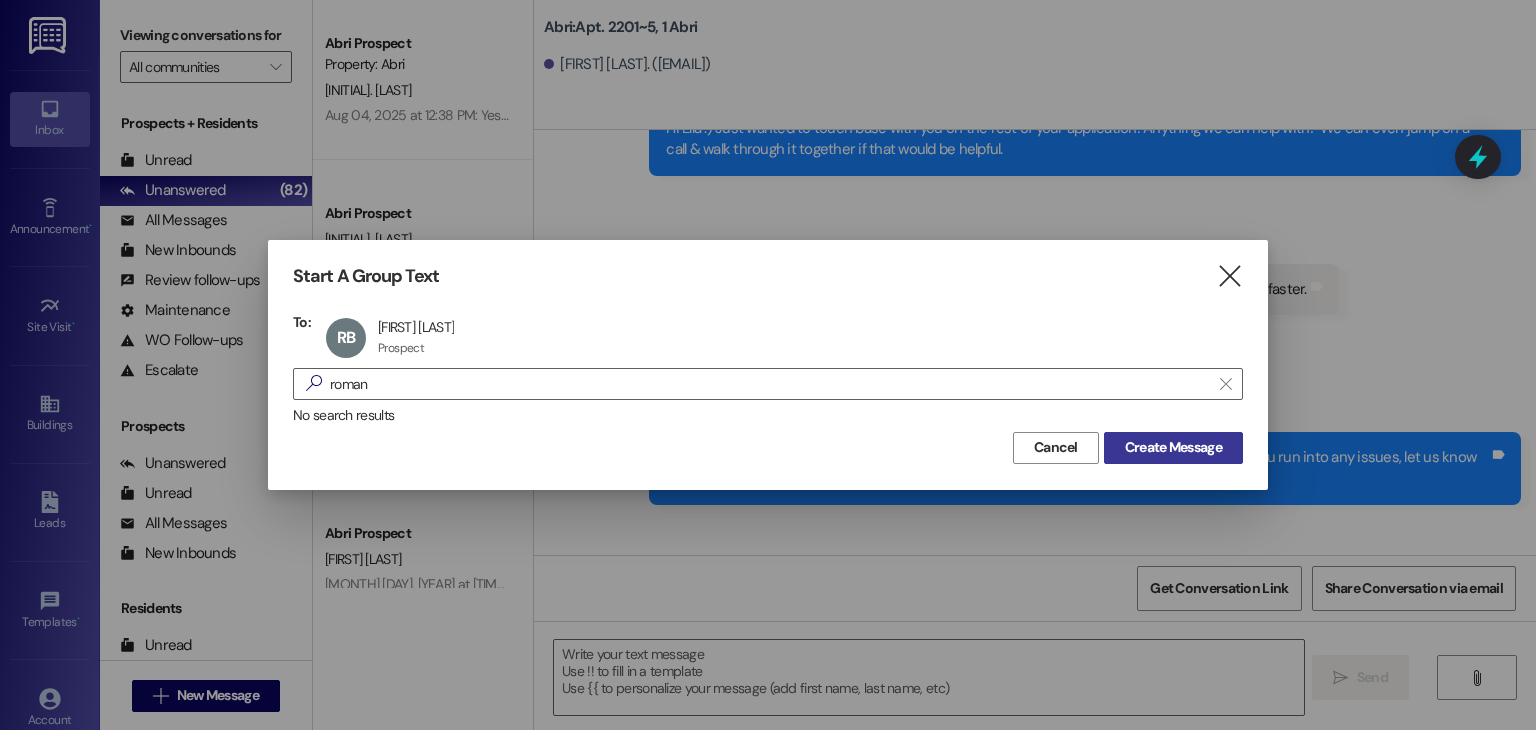 click on "Create Message" at bounding box center (1173, 447) 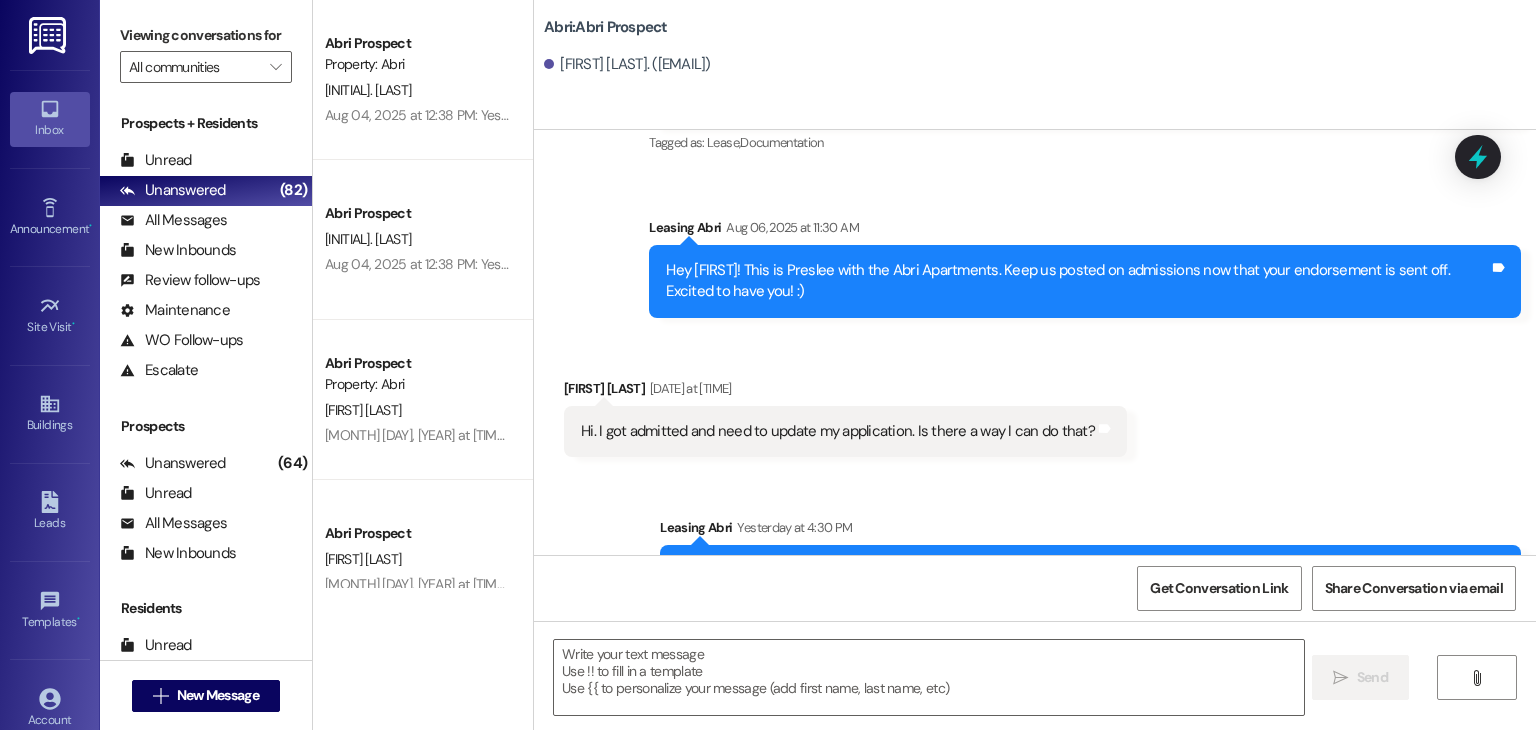 scroll, scrollTop: 294, scrollLeft: 0, axis: vertical 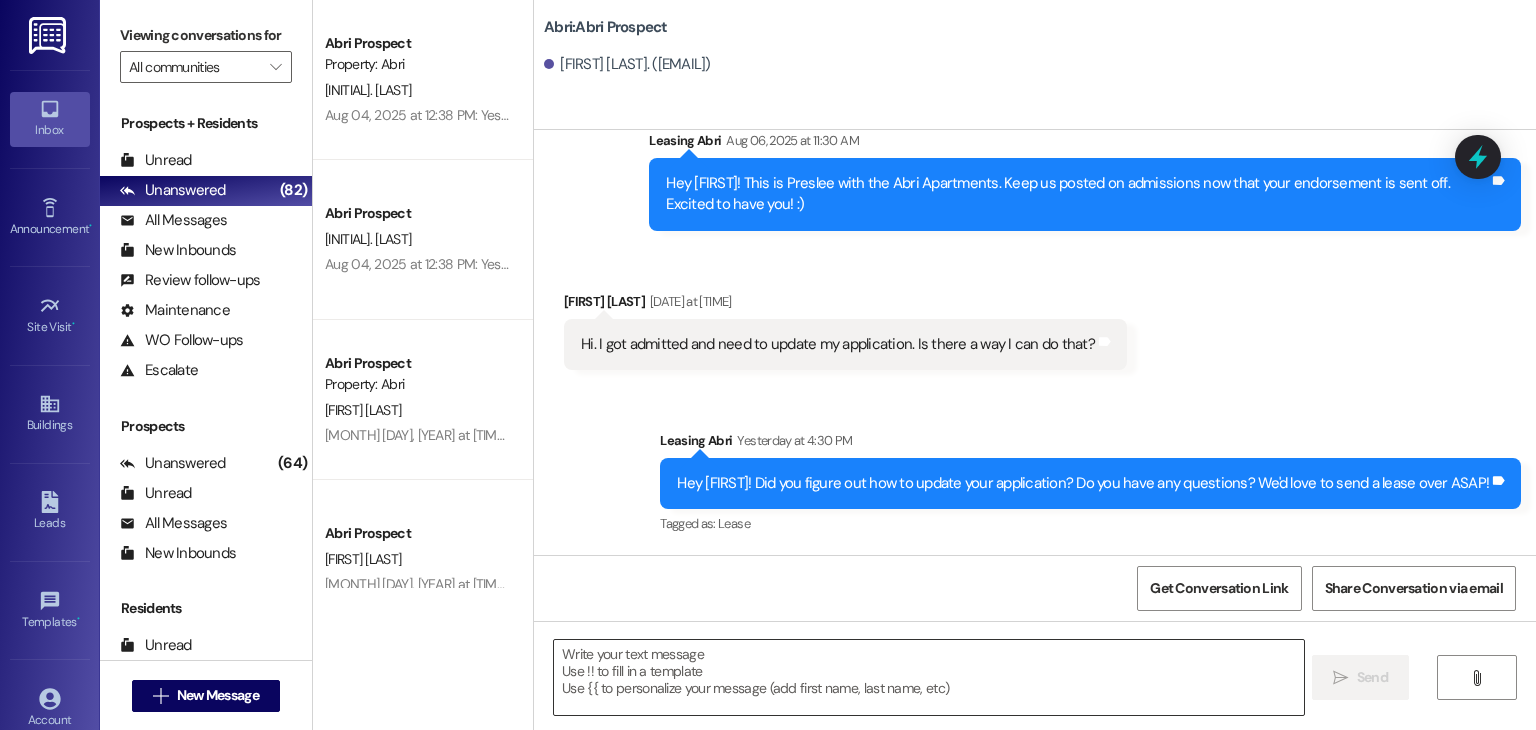 click at bounding box center [928, 677] 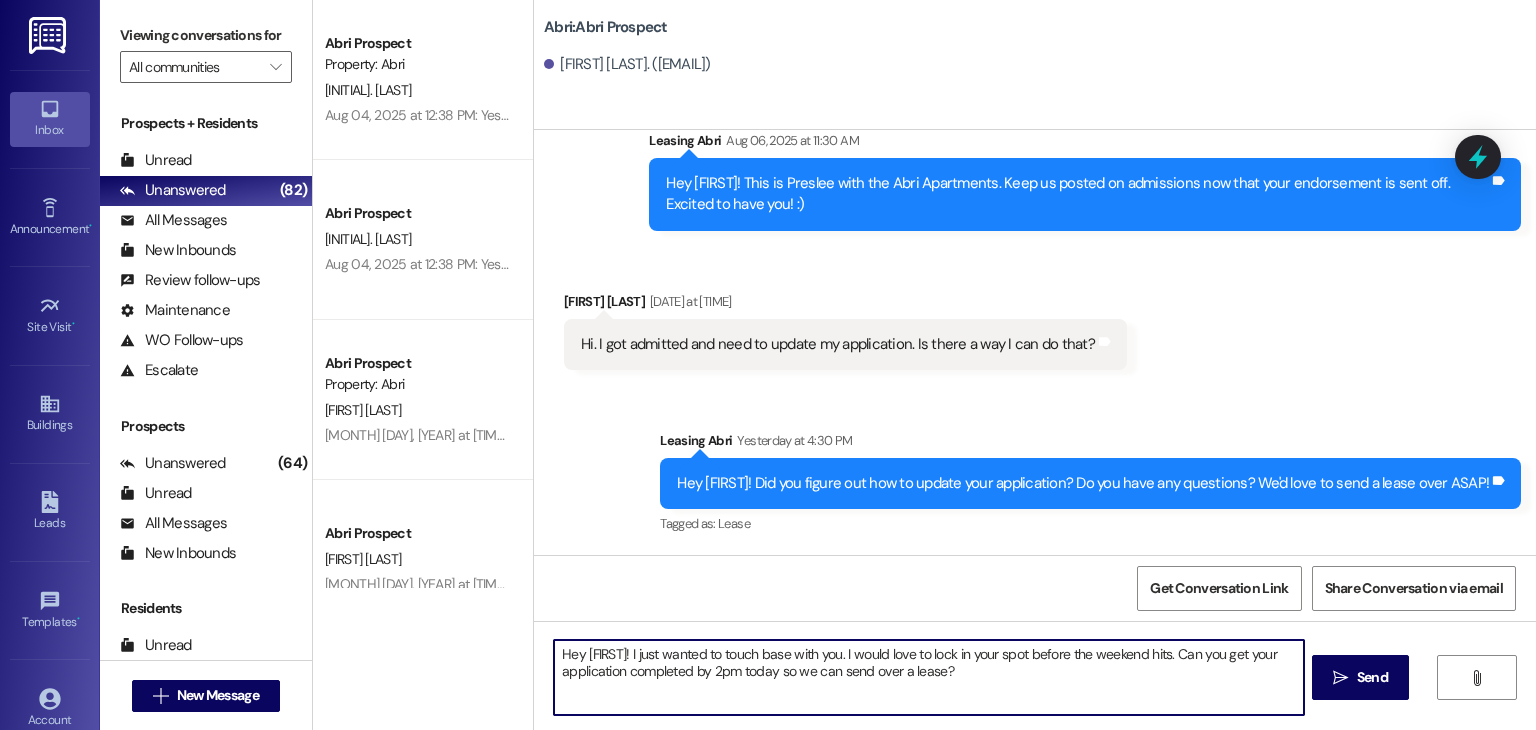click on "Hey [FIRST]! I just wanted to touch base with you. I would love to lock in your spot before the weekend hits. Can you get your application completed by 2pm today so we can send over a lease?" at bounding box center [928, 677] 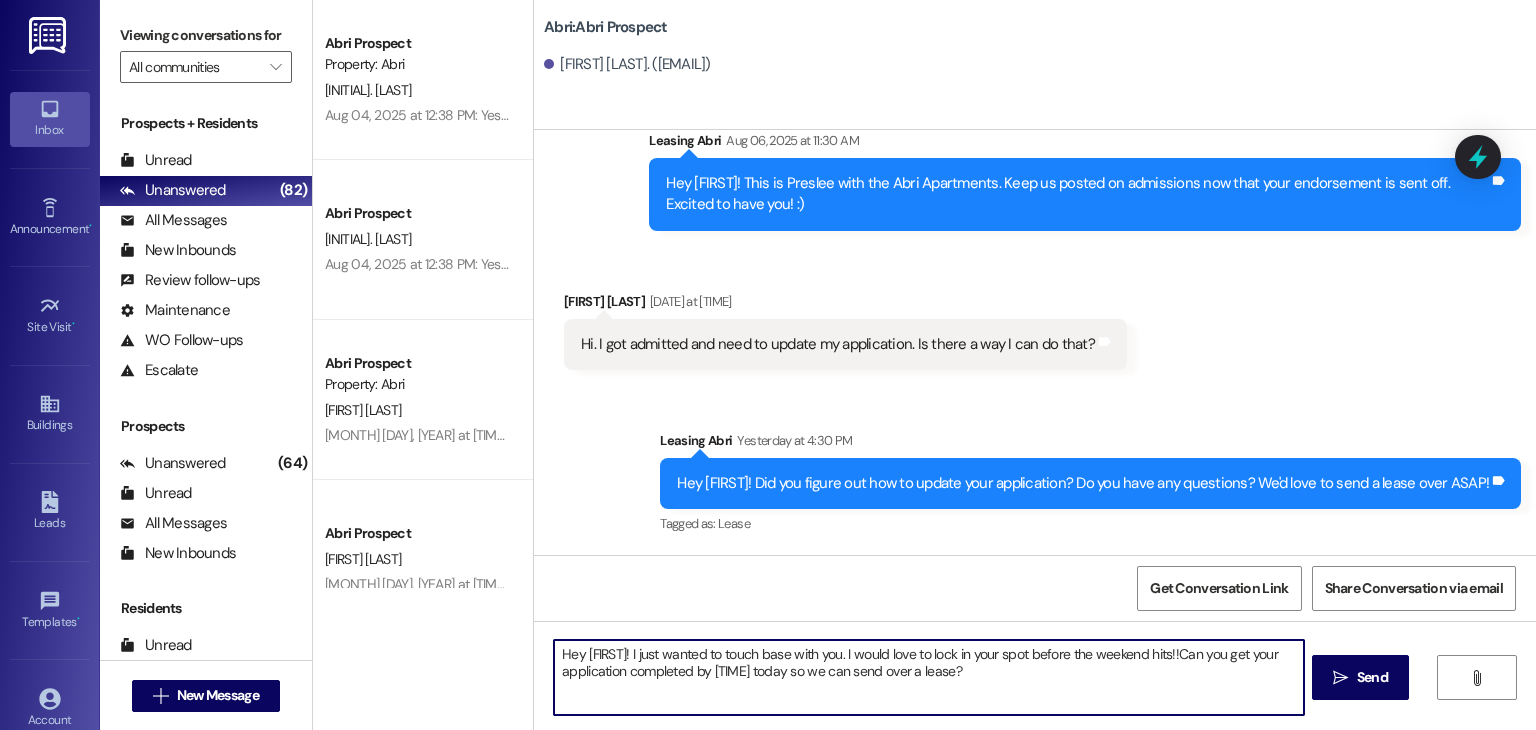 type on "Hey [FIRST]! I just wanted to touch base with you. I would love to lock in your spot before the weekend hits. Can you get your application completed by 2pm today so we can send over a lease?" 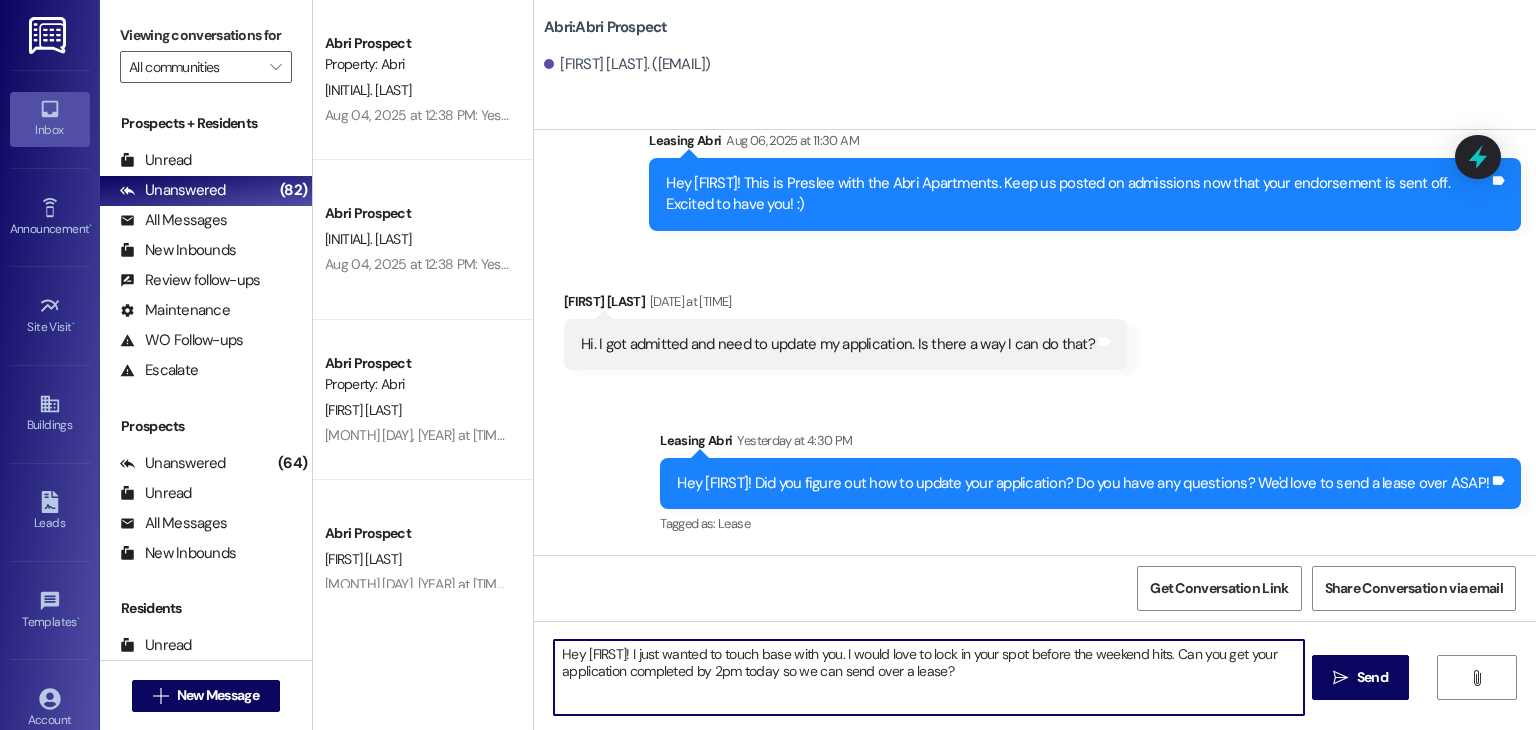 click on "Hey [FIRST]! I just wanted to touch base with you. I would love to lock in your spot before the weekend hits. Can you get your application completed by 2pm today so we can send over a lease?" at bounding box center [928, 677] 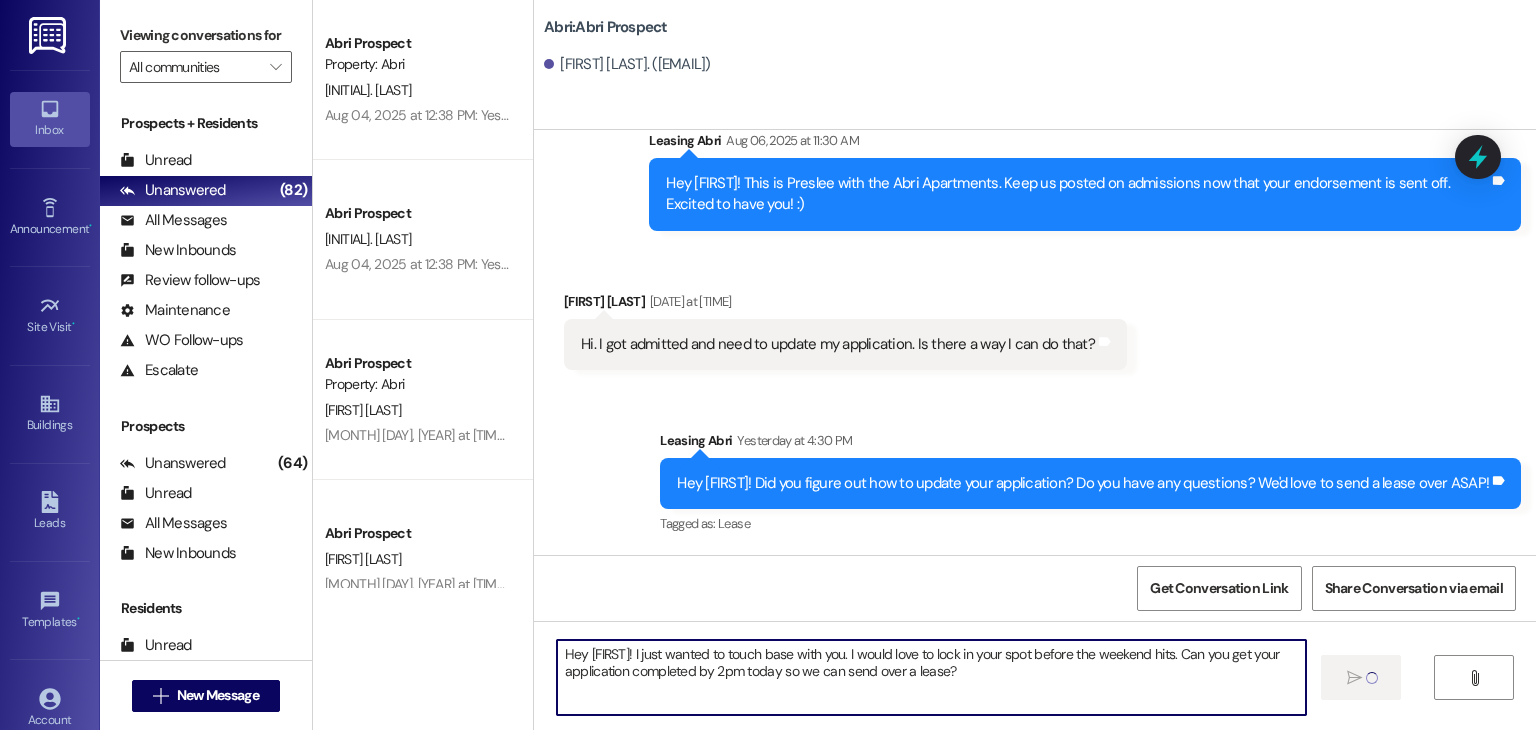 type 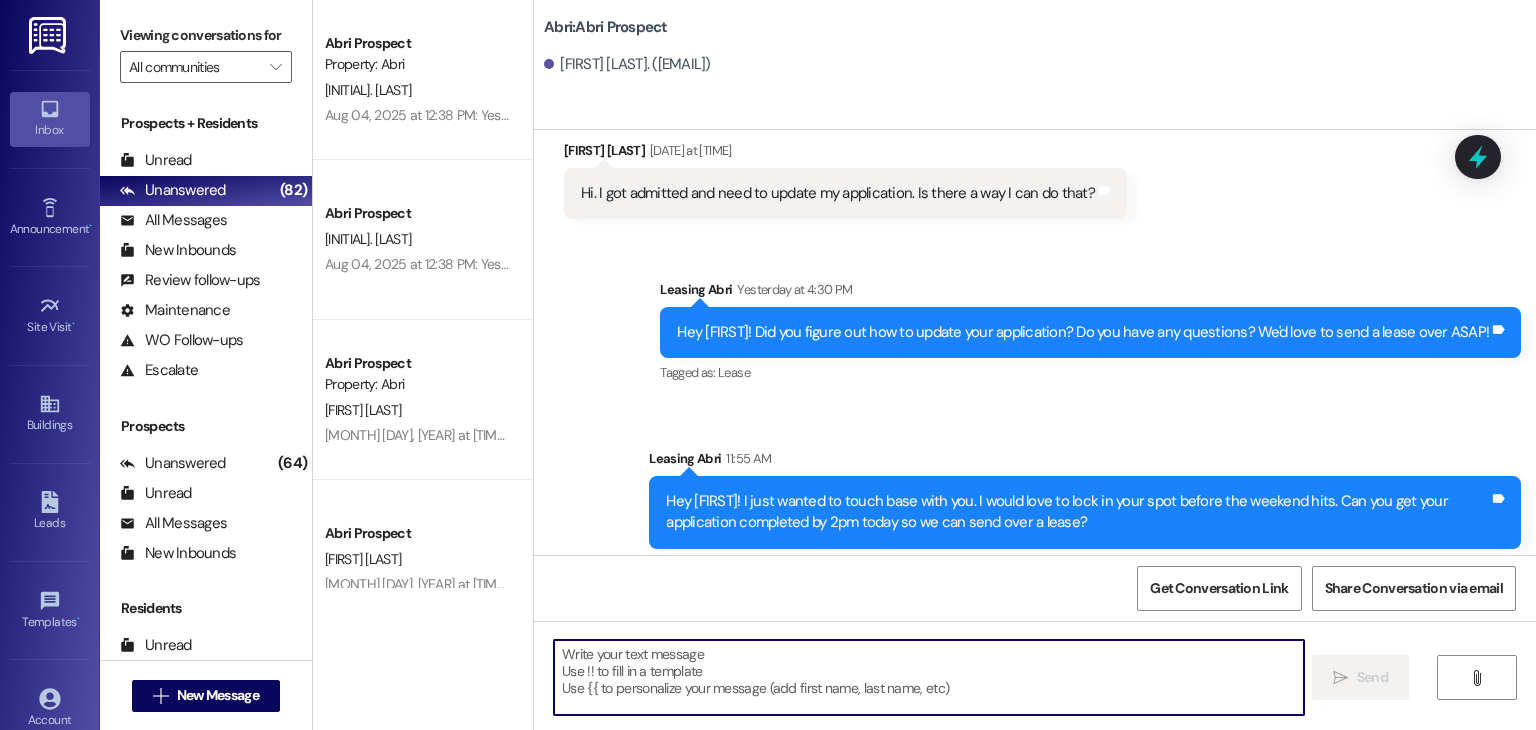scroll, scrollTop: 455, scrollLeft: 0, axis: vertical 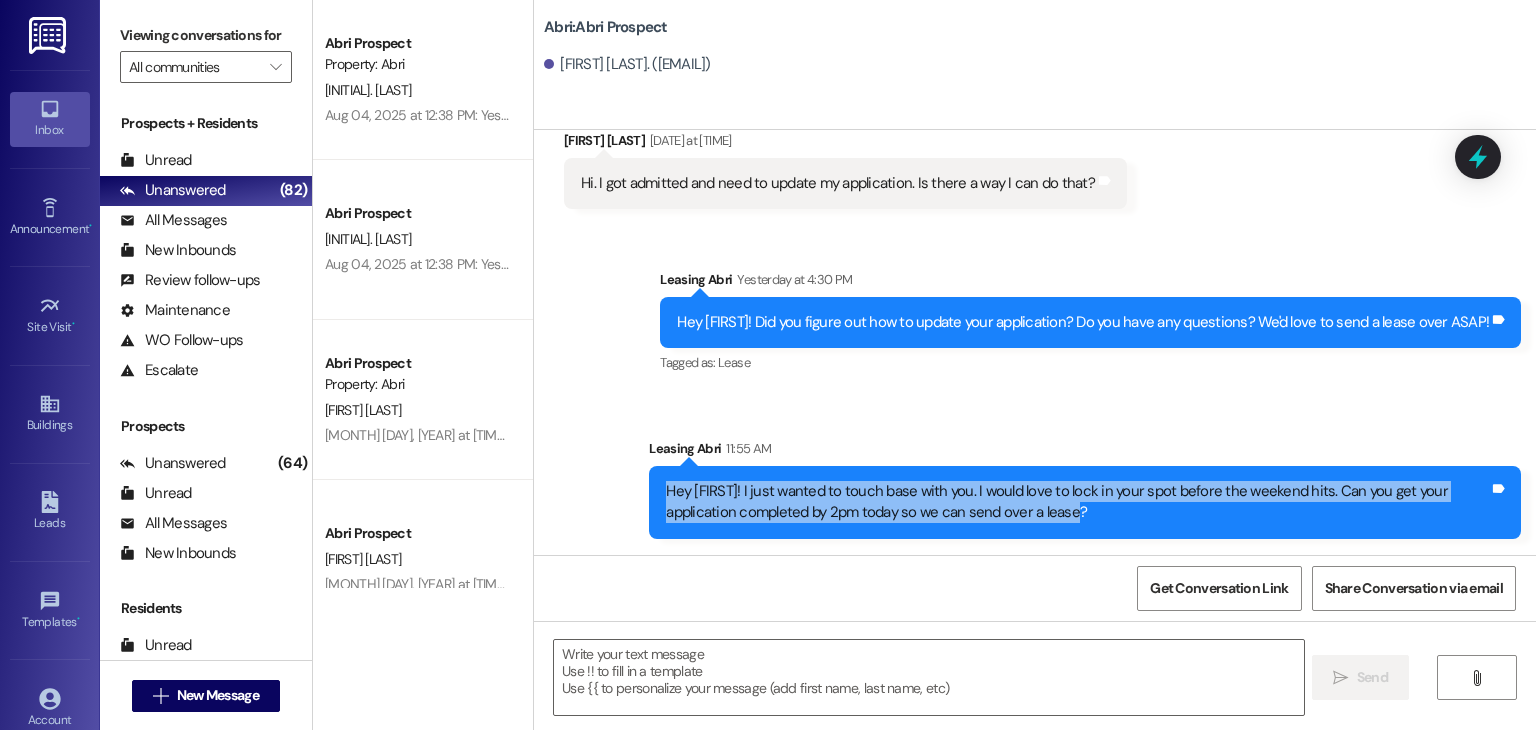 drag, startPoint x: 654, startPoint y: 493, endPoint x: 1073, endPoint y: 514, distance: 419.5259 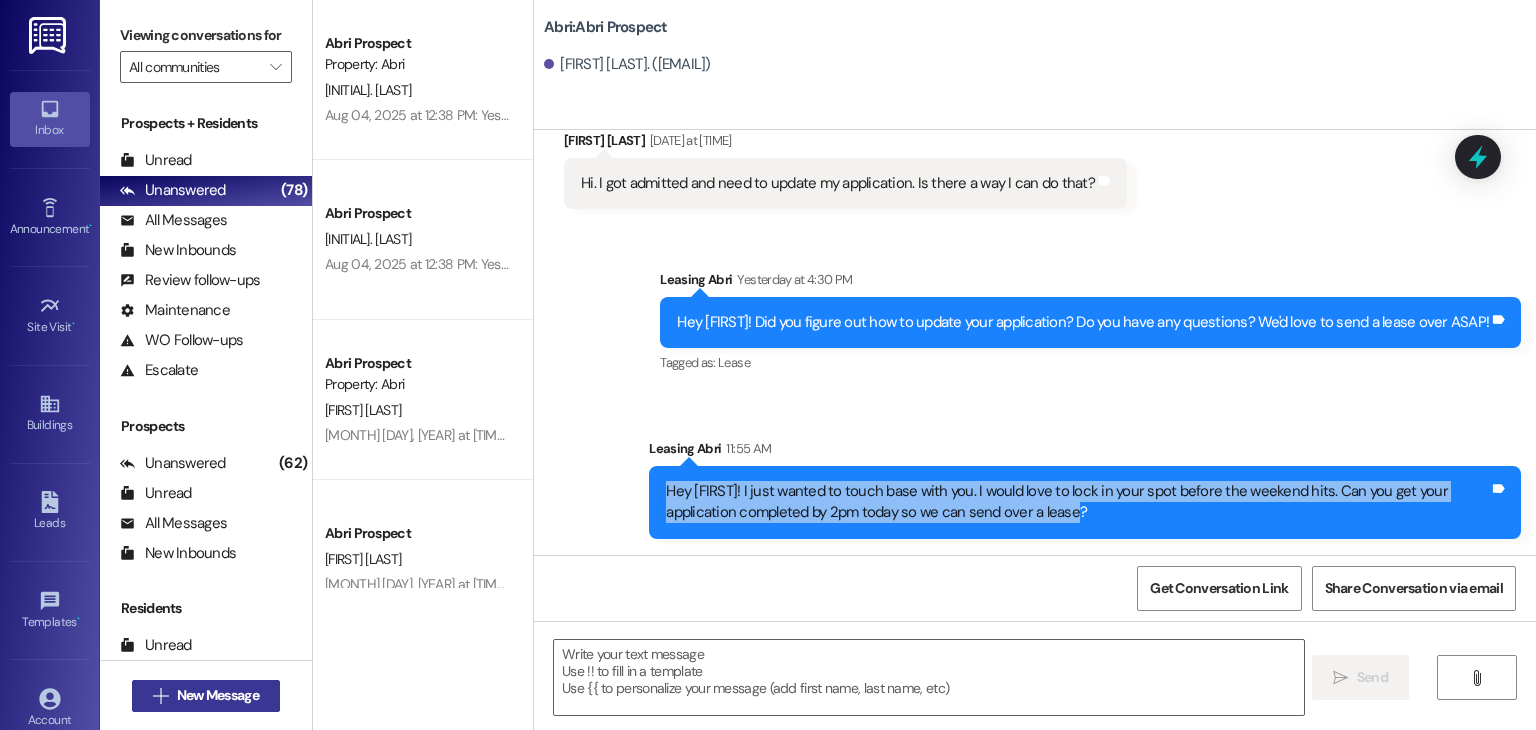 click on "New Message" at bounding box center (218, 695) 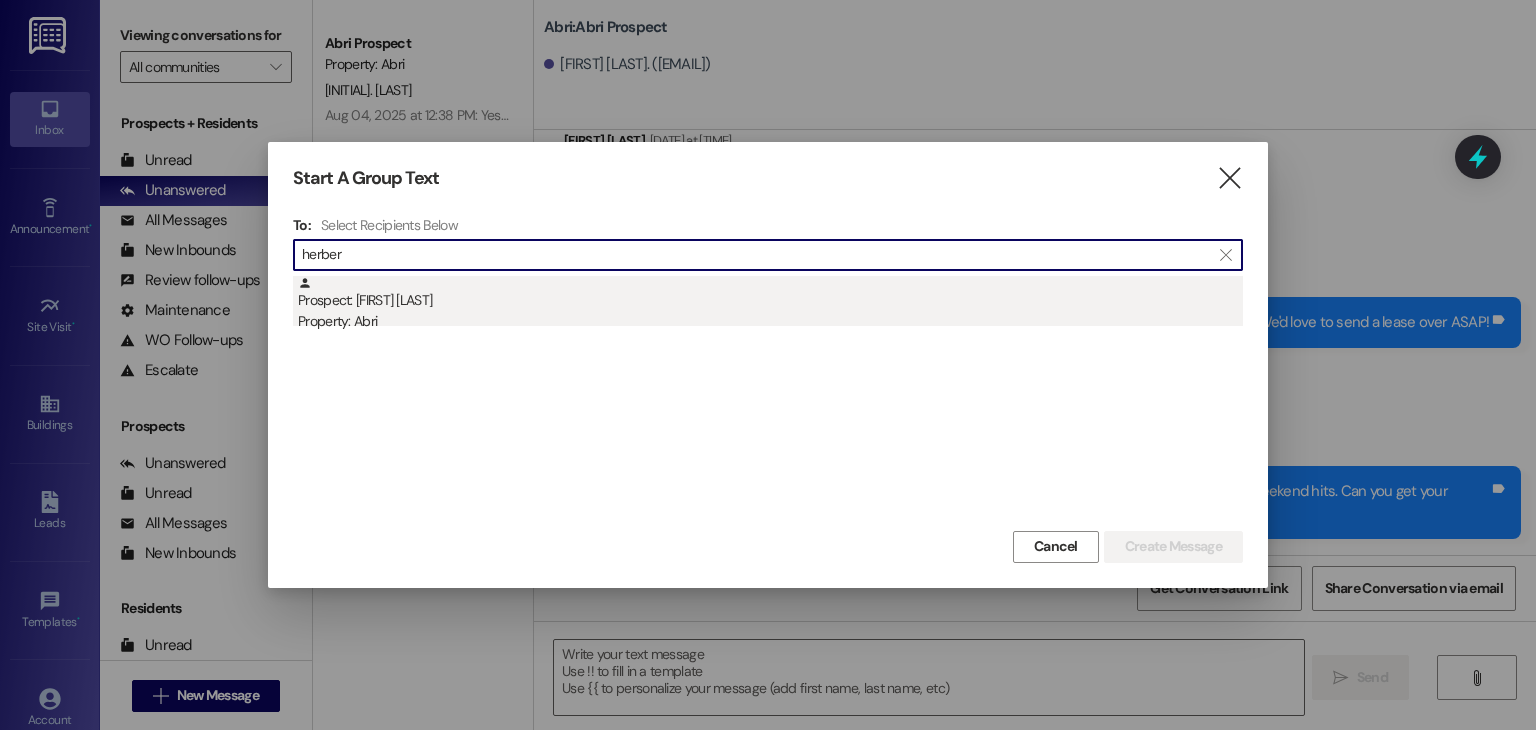 type on "herber" 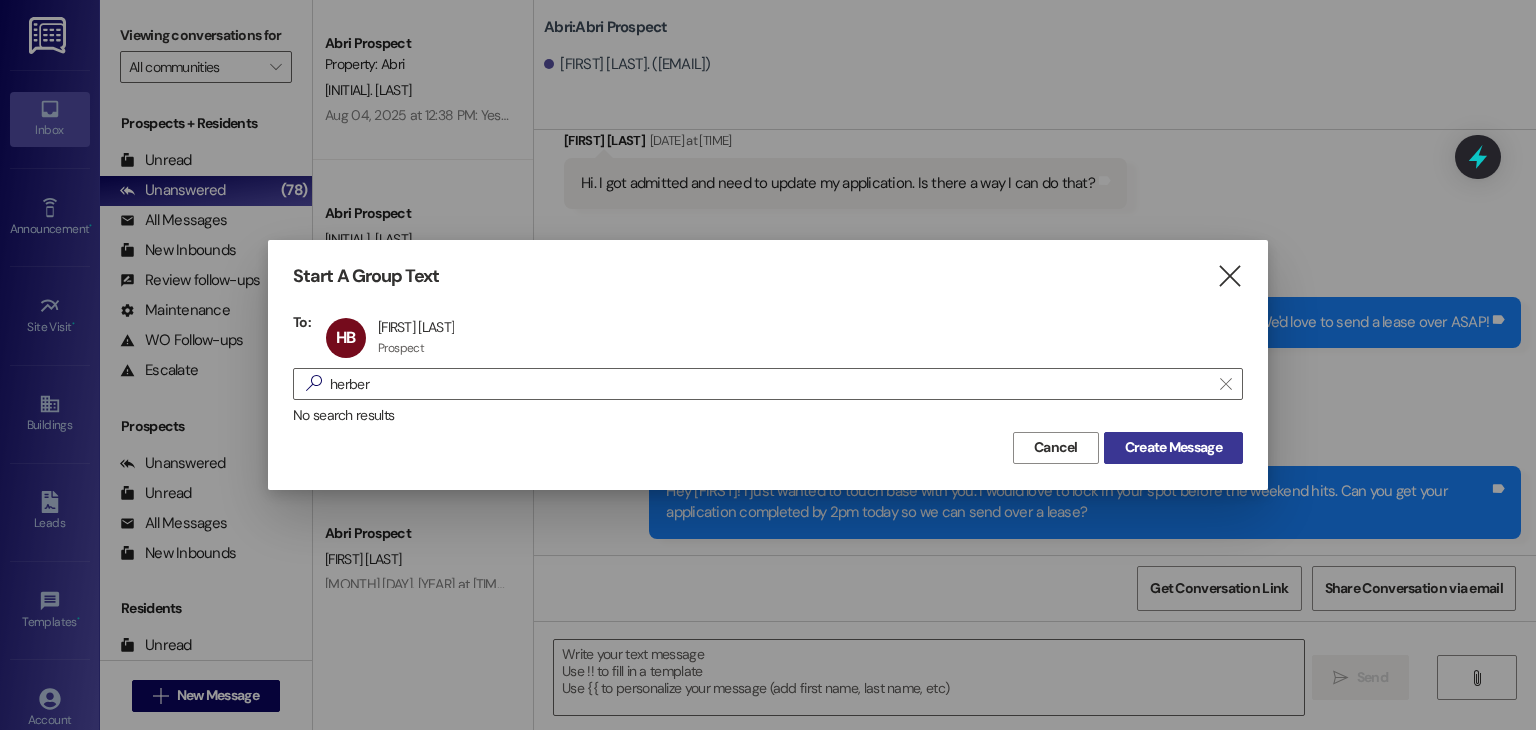 click on "Create Message" at bounding box center (1173, 448) 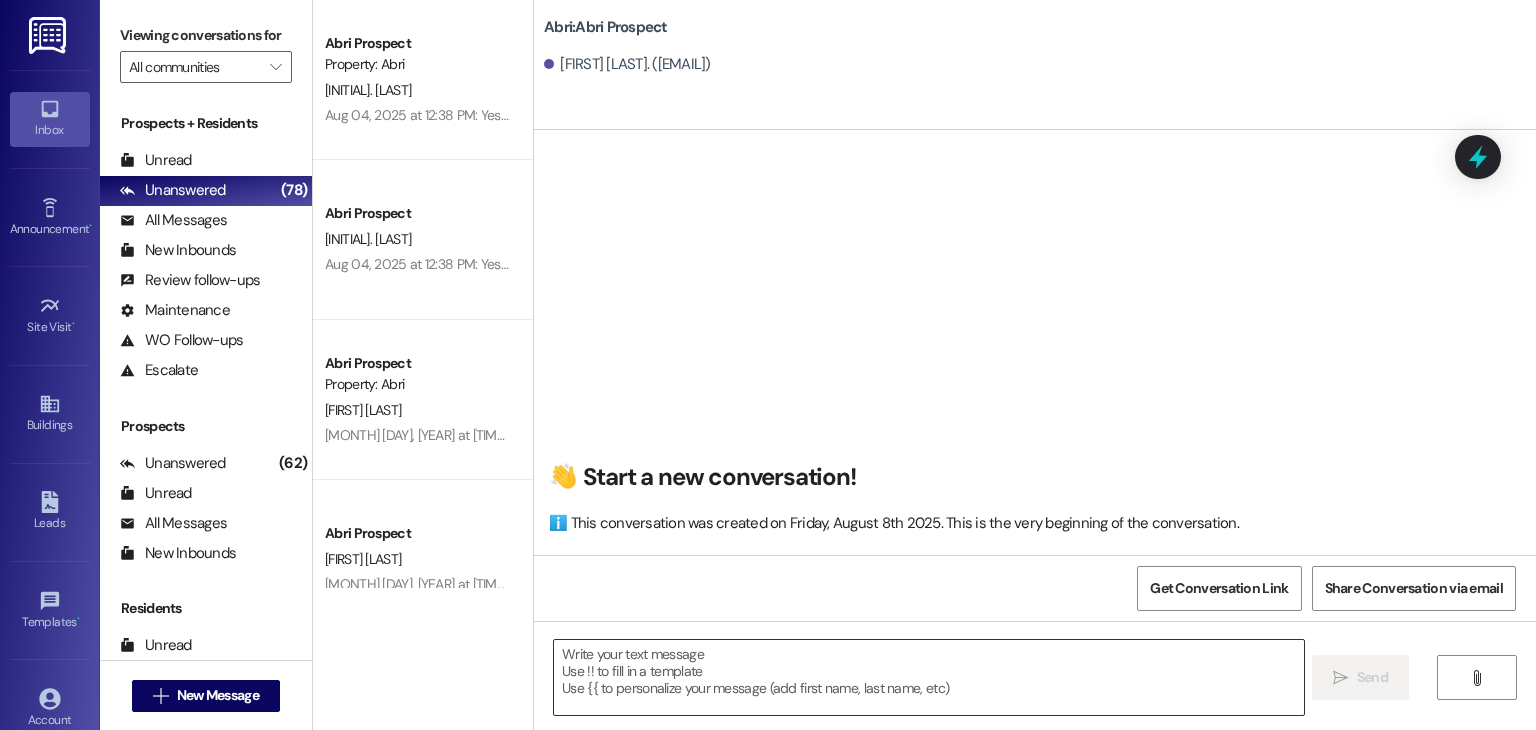 scroll, scrollTop: 0, scrollLeft: 0, axis: both 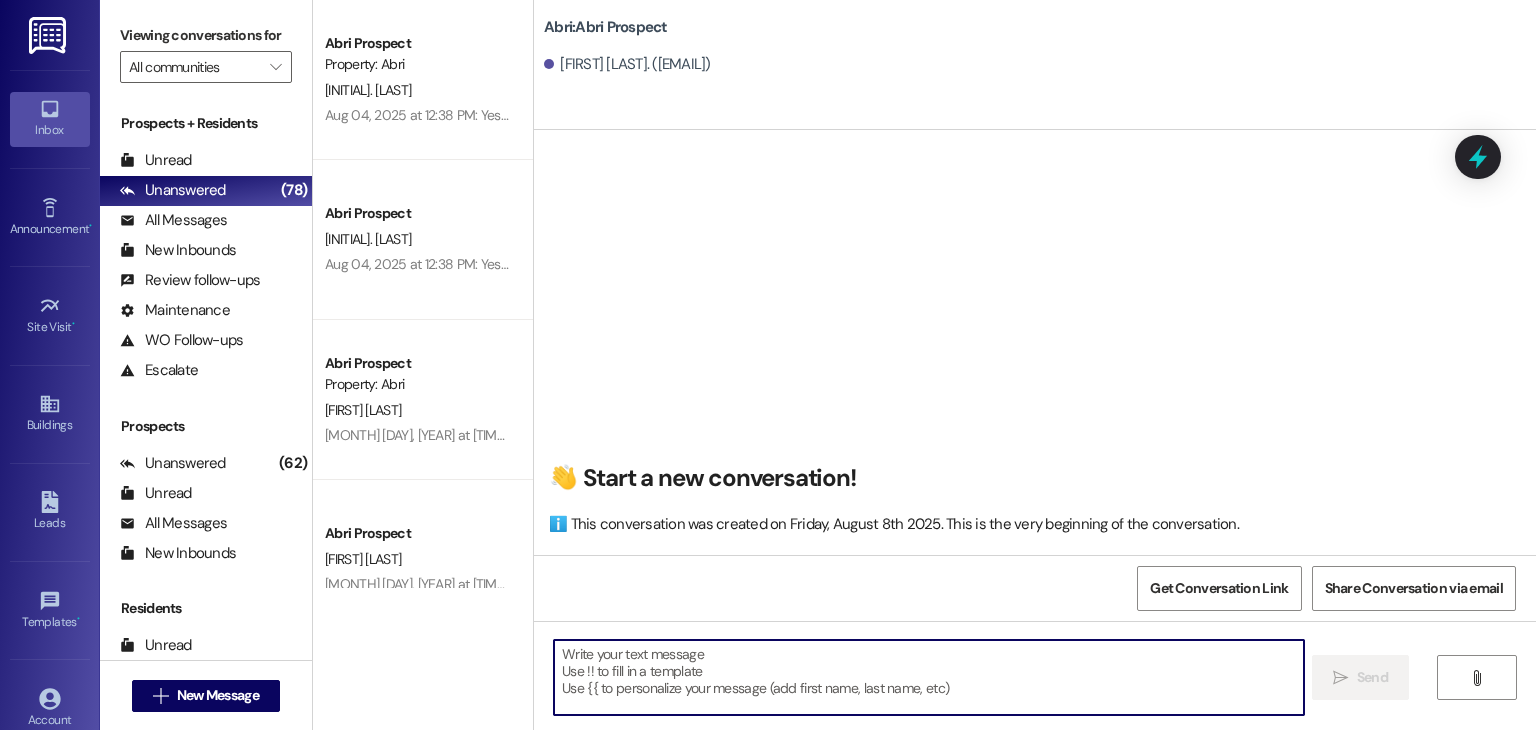 click at bounding box center [928, 677] 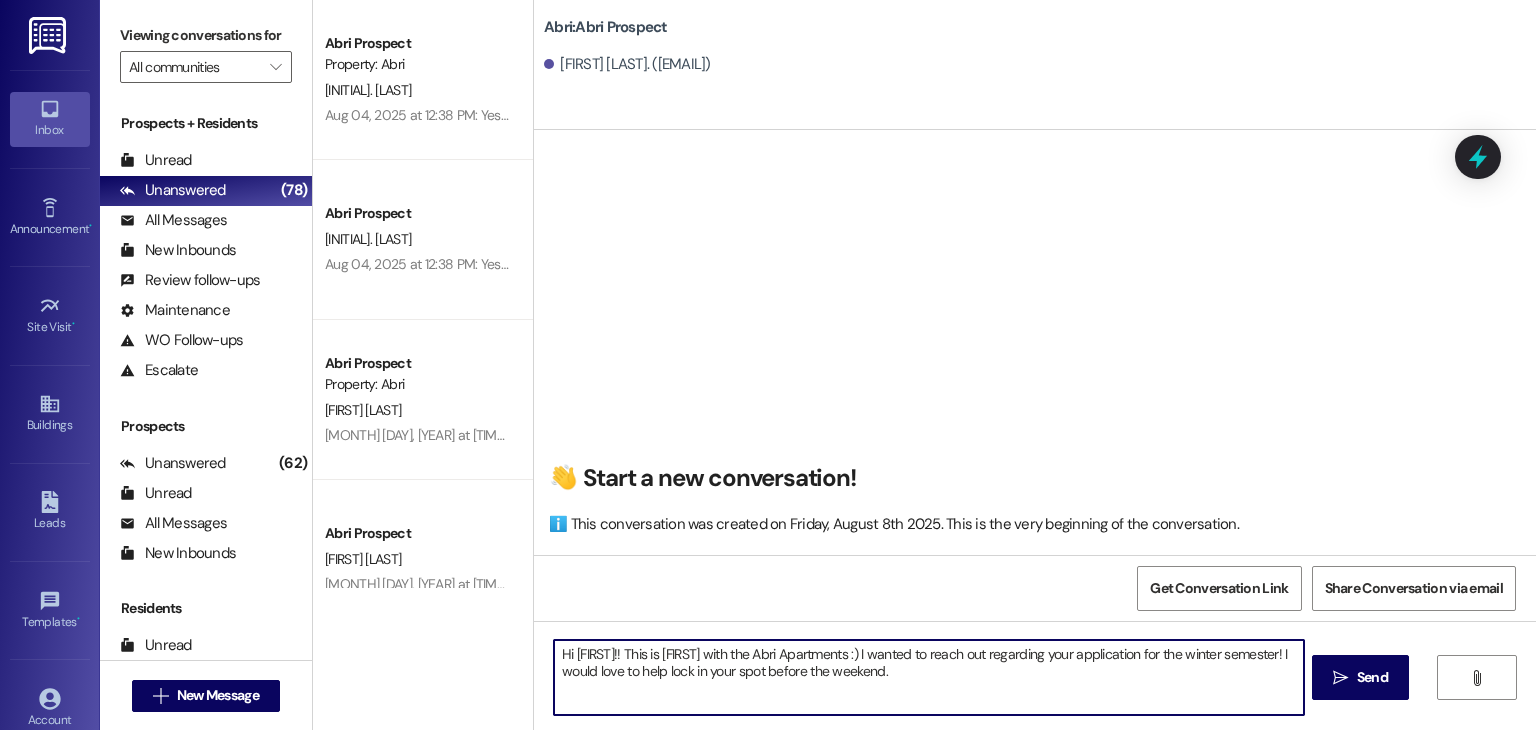 click on "Hi [FIRST]!! This is [FIRST] with the Abri Apartments :) I wanted to reach out regarding your application for the winter semester! I would love to help lock in your spot before the weekend." at bounding box center [928, 677] 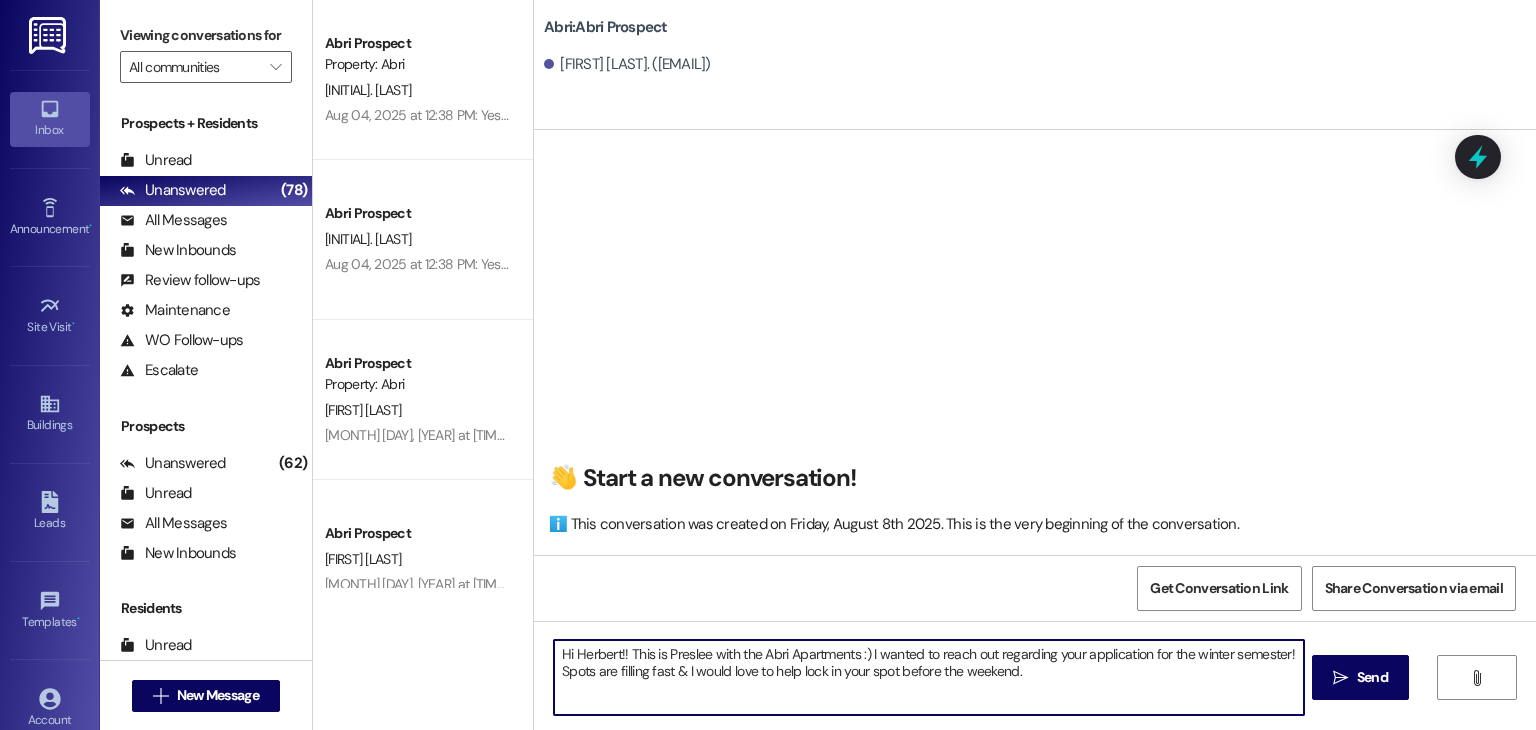 click on "Hi Herbert!! This is Preslee with the Abri Apartments :) I wanted to reach out regarding your application for the winter semester! Spots are filling fast & I would love to help lock in your spot before the weekend." at bounding box center (928, 677) 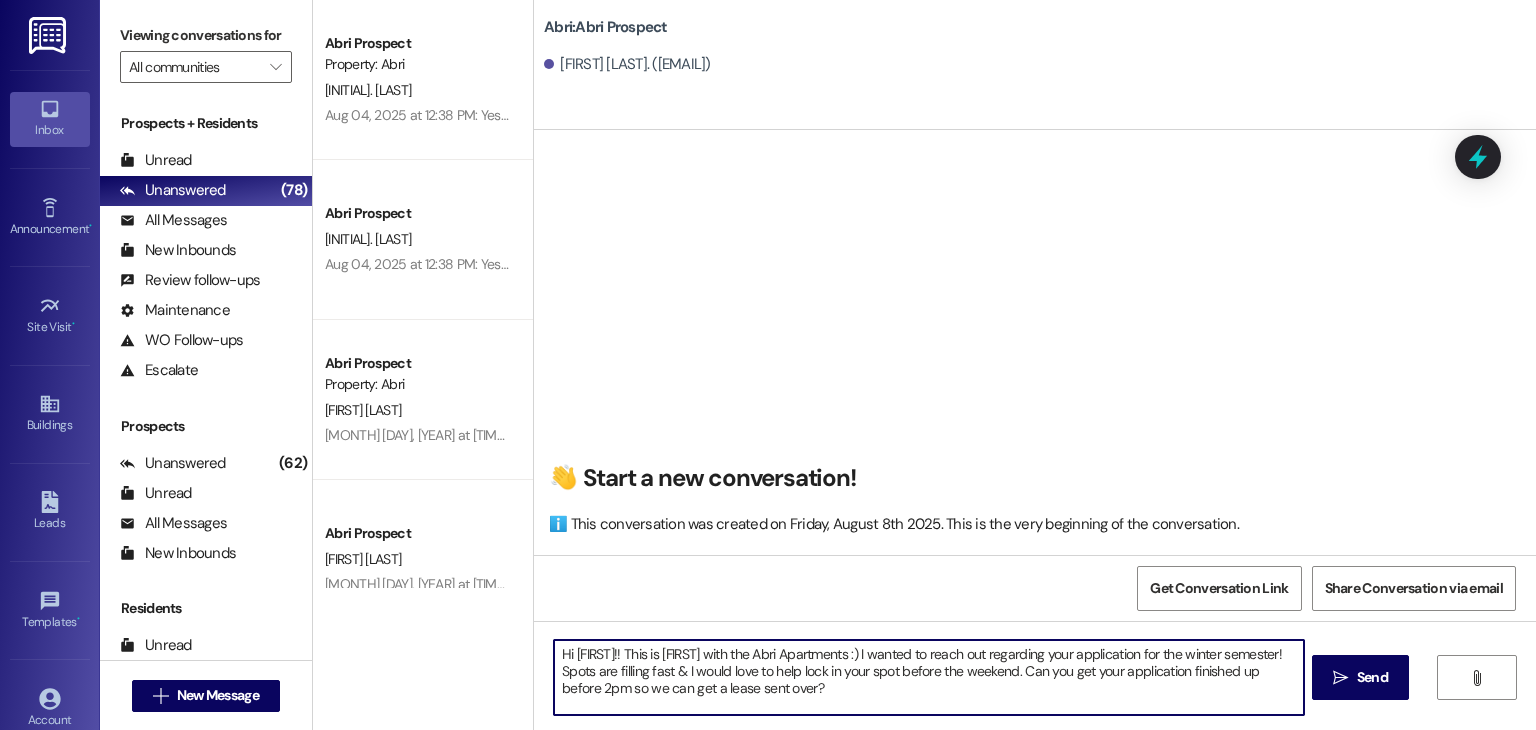 type on "Hi [FIRST]!! This is [FIRST] with the Abri Apartments :) I wanted to reach out regarding your application for the winter semester! Spots are filling fast & I would love to help lock in your spot before the weekend. Can you get your application finished up before 2pm so we can get a lease sent over?" 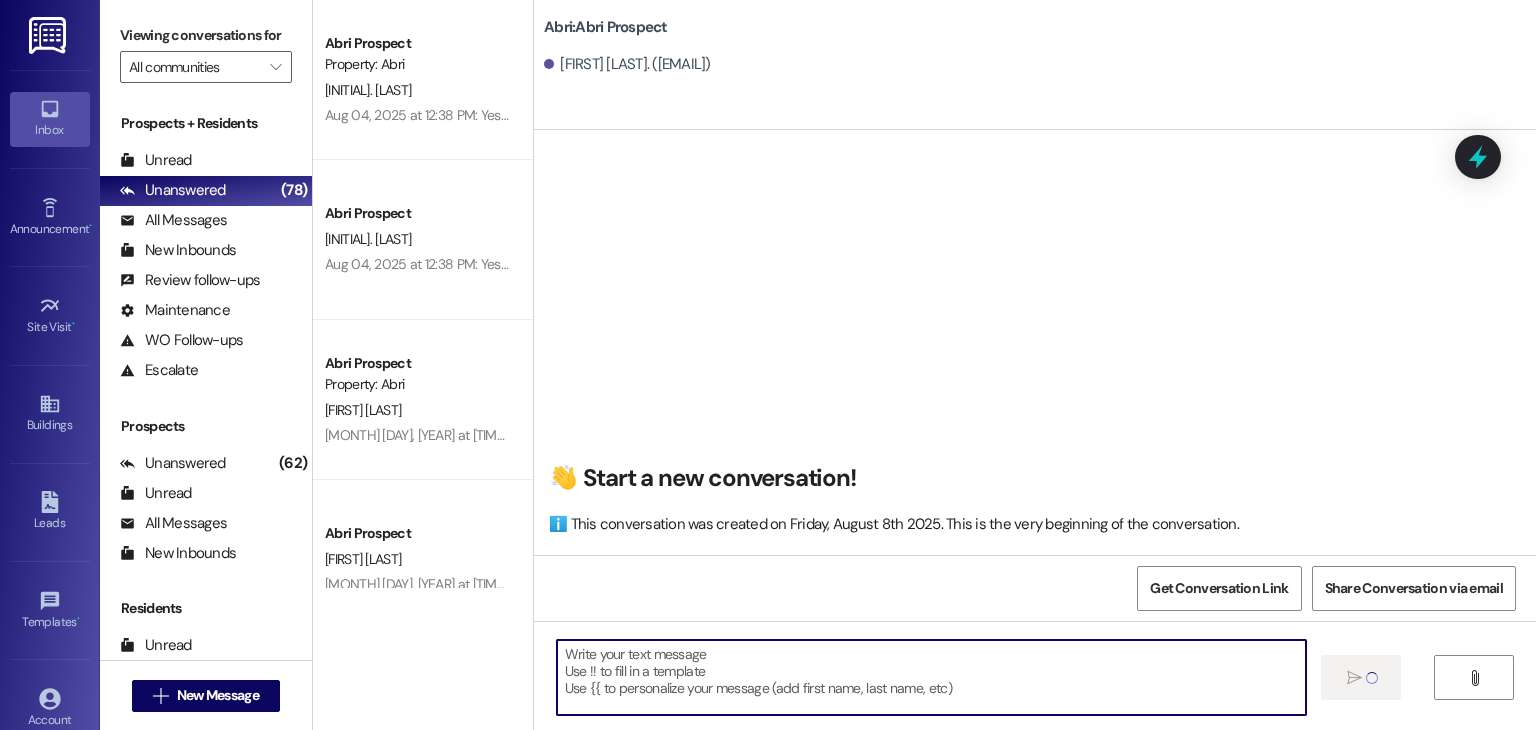 scroll, scrollTop: 0, scrollLeft: 0, axis: both 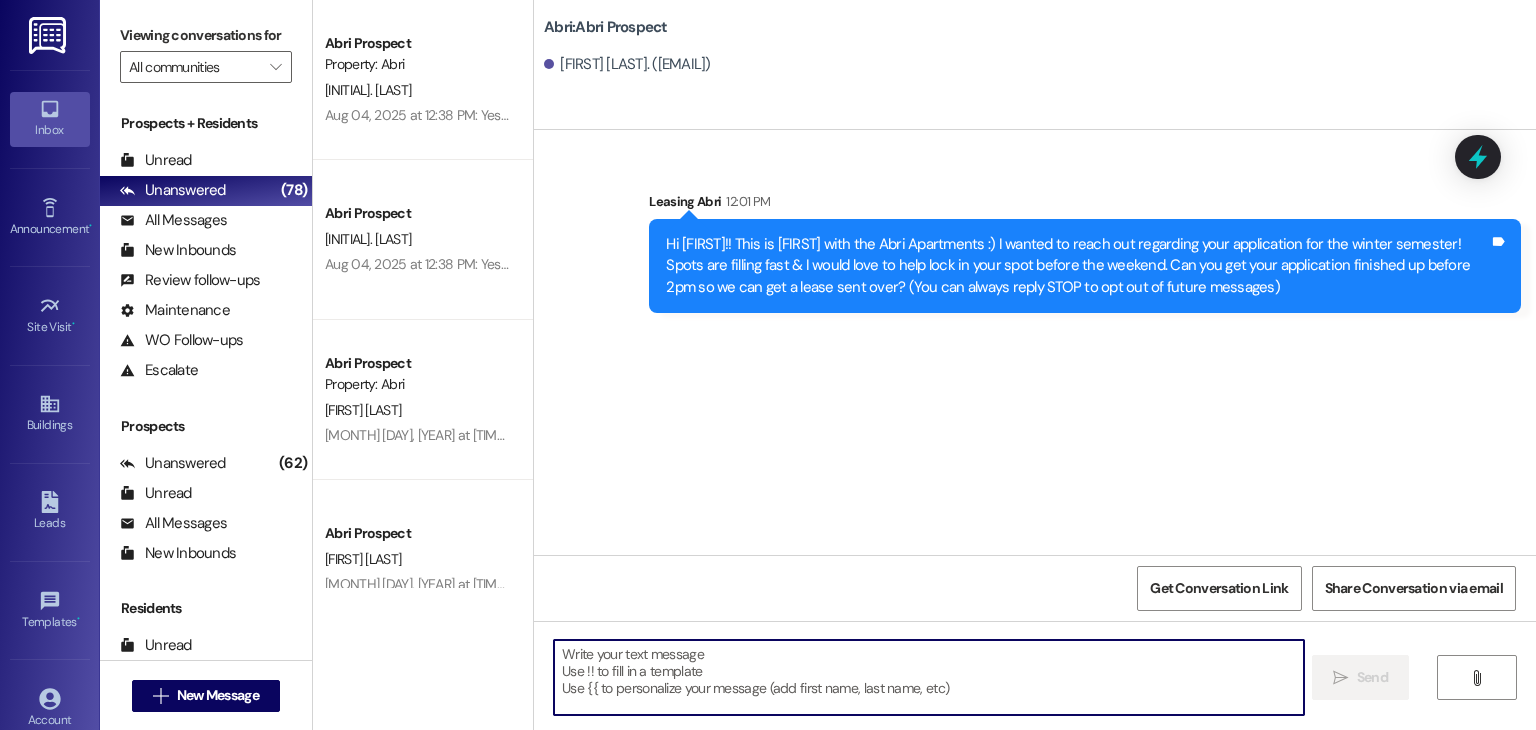 type 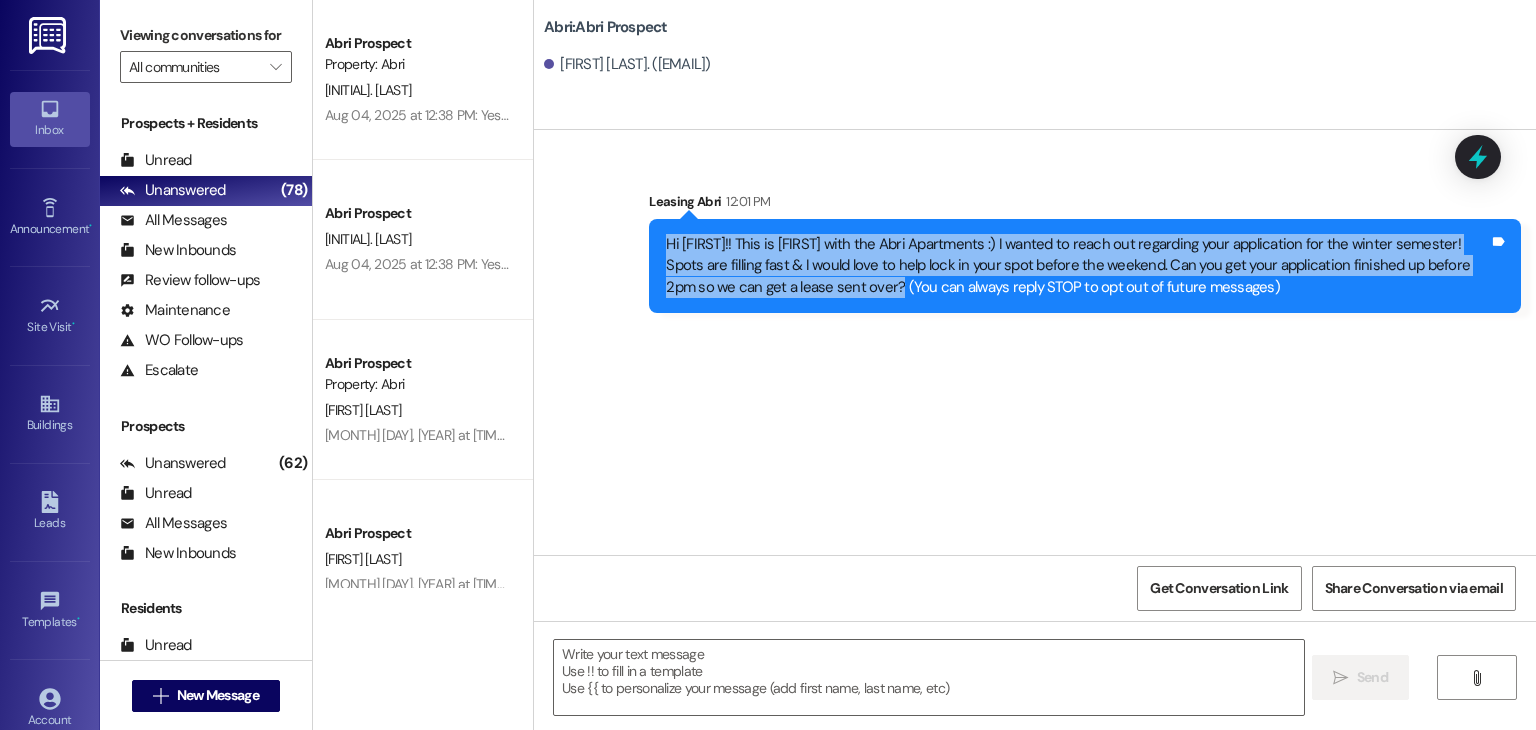 drag, startPoint x: 655, startPoint y: 237, endPoint x: 815, endPoint y: 301, distance: 172.32527 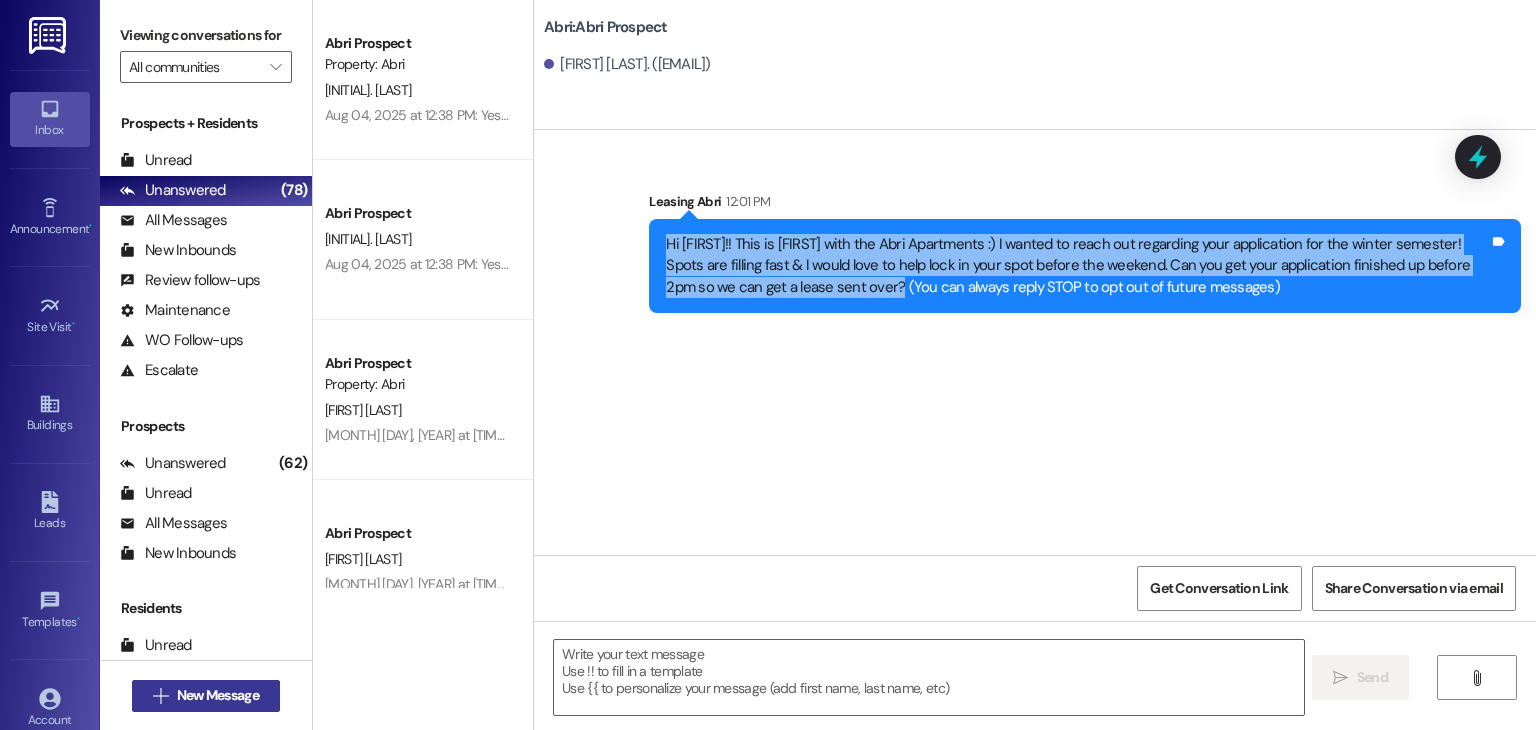 click on " New Message" at bounding box center (206, 696) 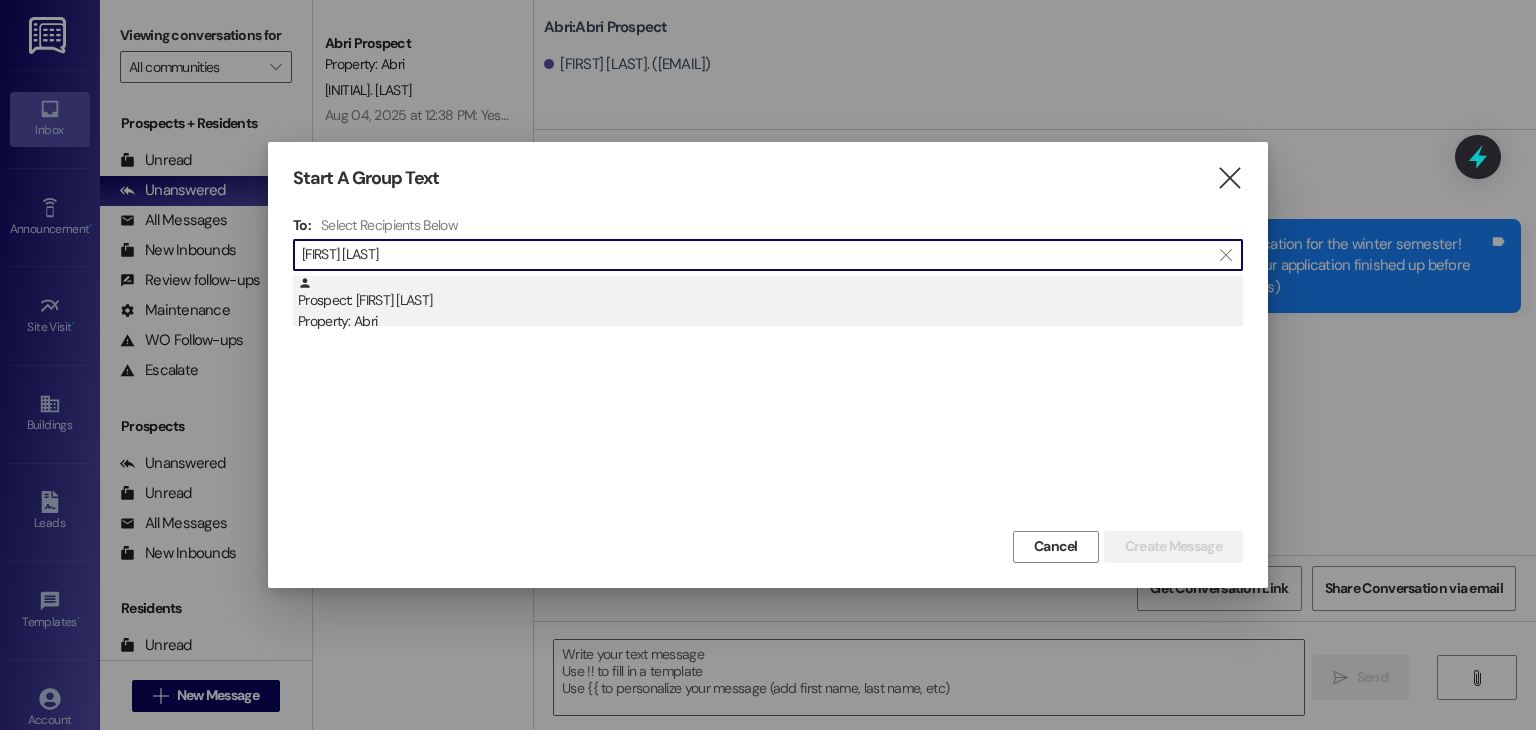 type on "[FIRST] [LAST]" 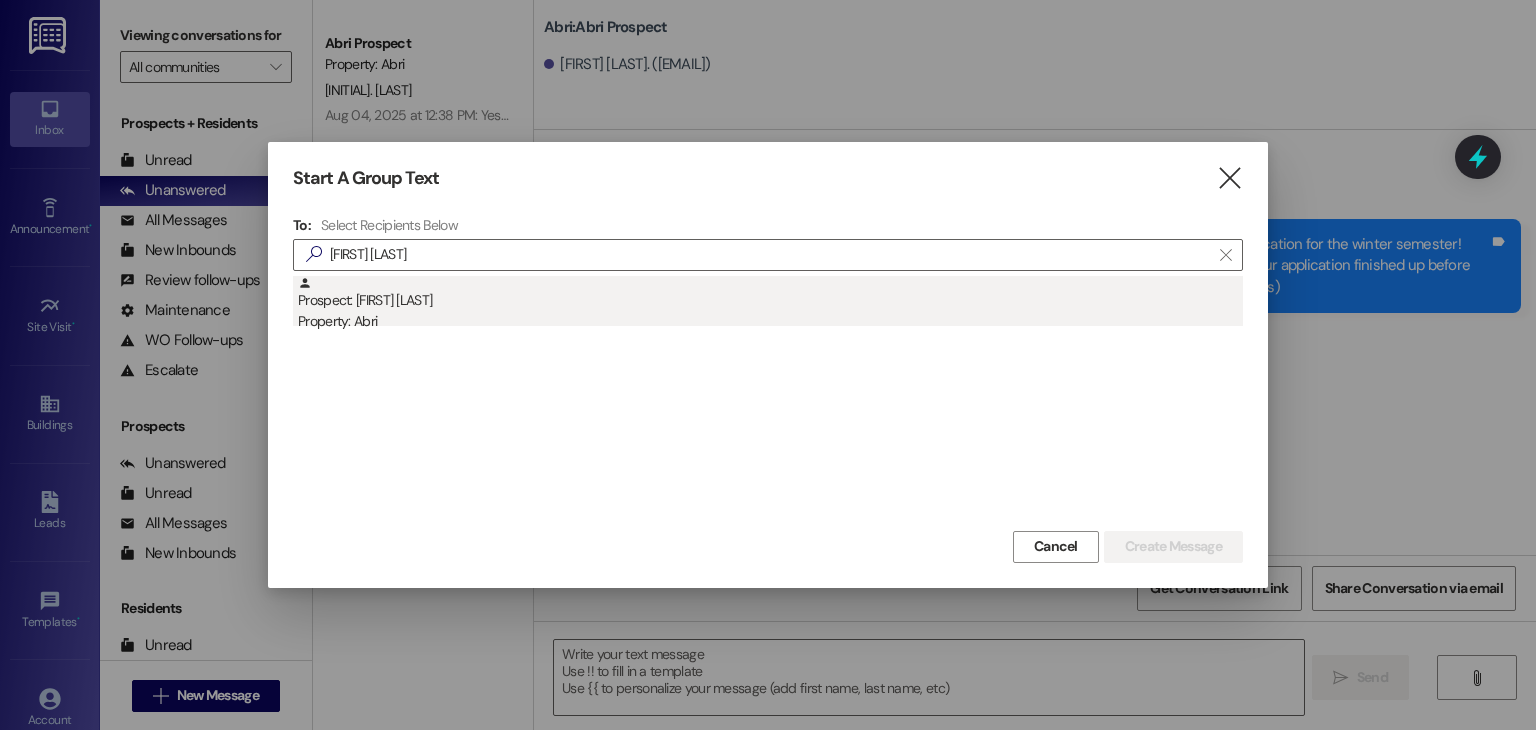 click on "Prospect: [FIRST] [LAST] Property: Abri" at bounding box center [770, 304] 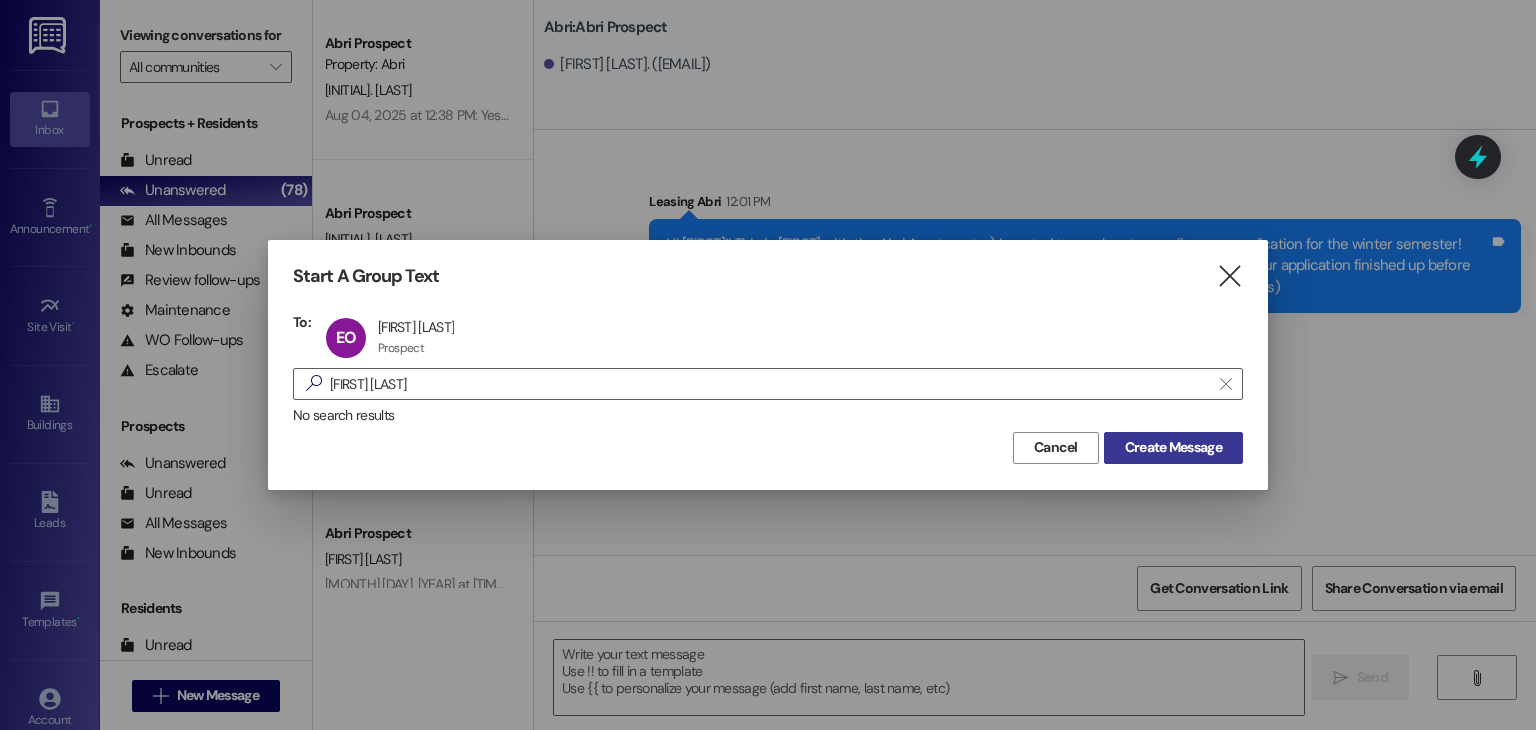 click on "Create Message" at bounding box center [1173, 447] 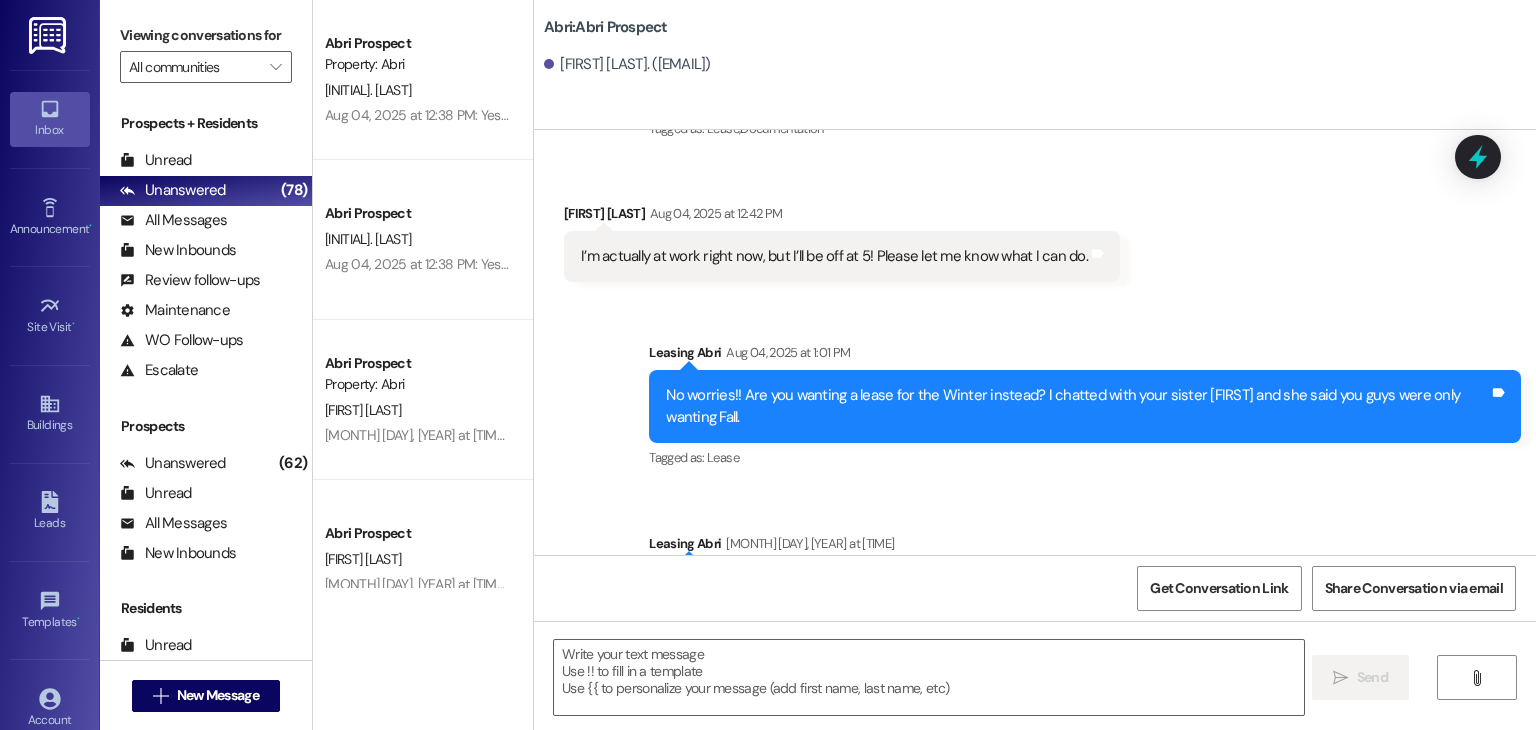 scroll, scrollTop: 477, scrollLeft: 0, axis: vertical 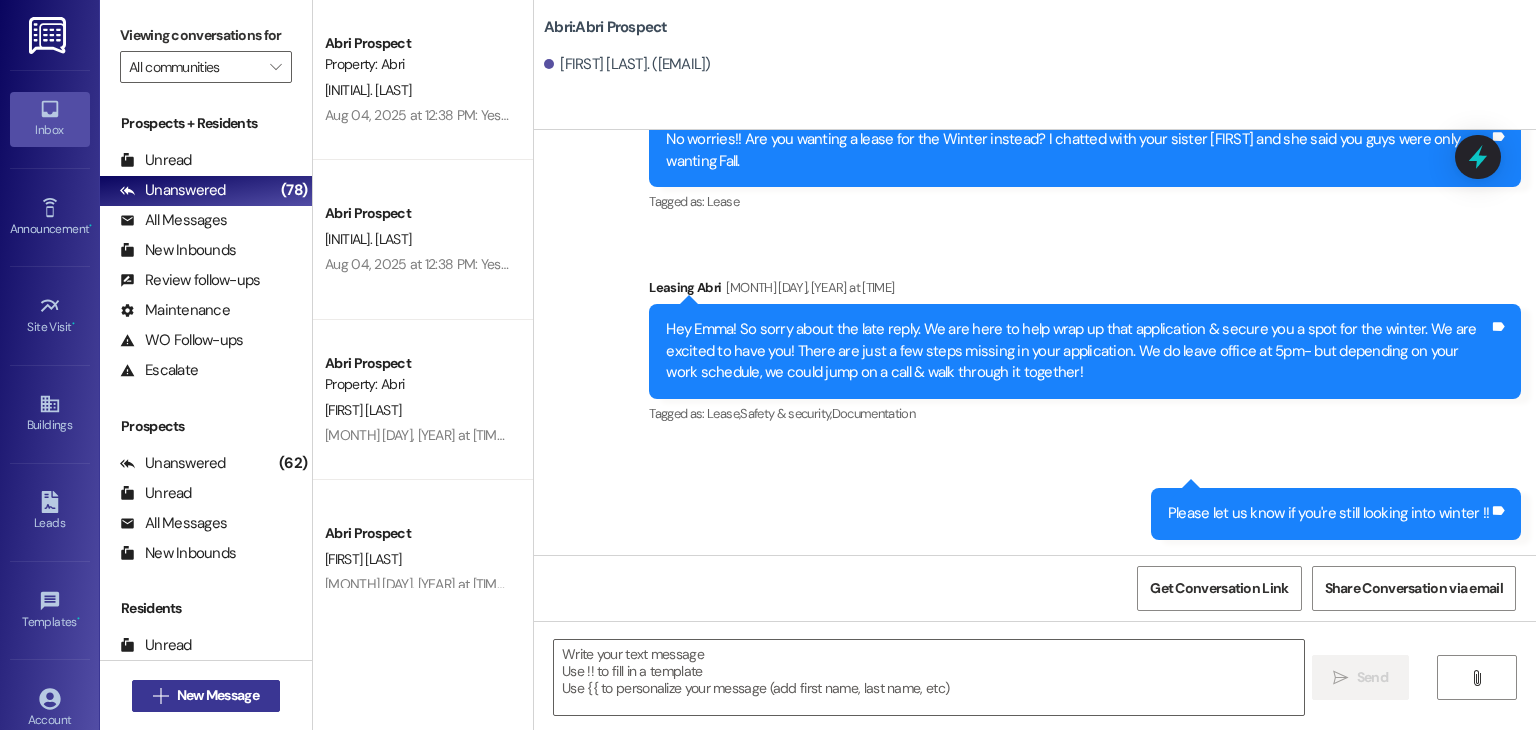 click on "New Message" at bounding box center [218, 695] 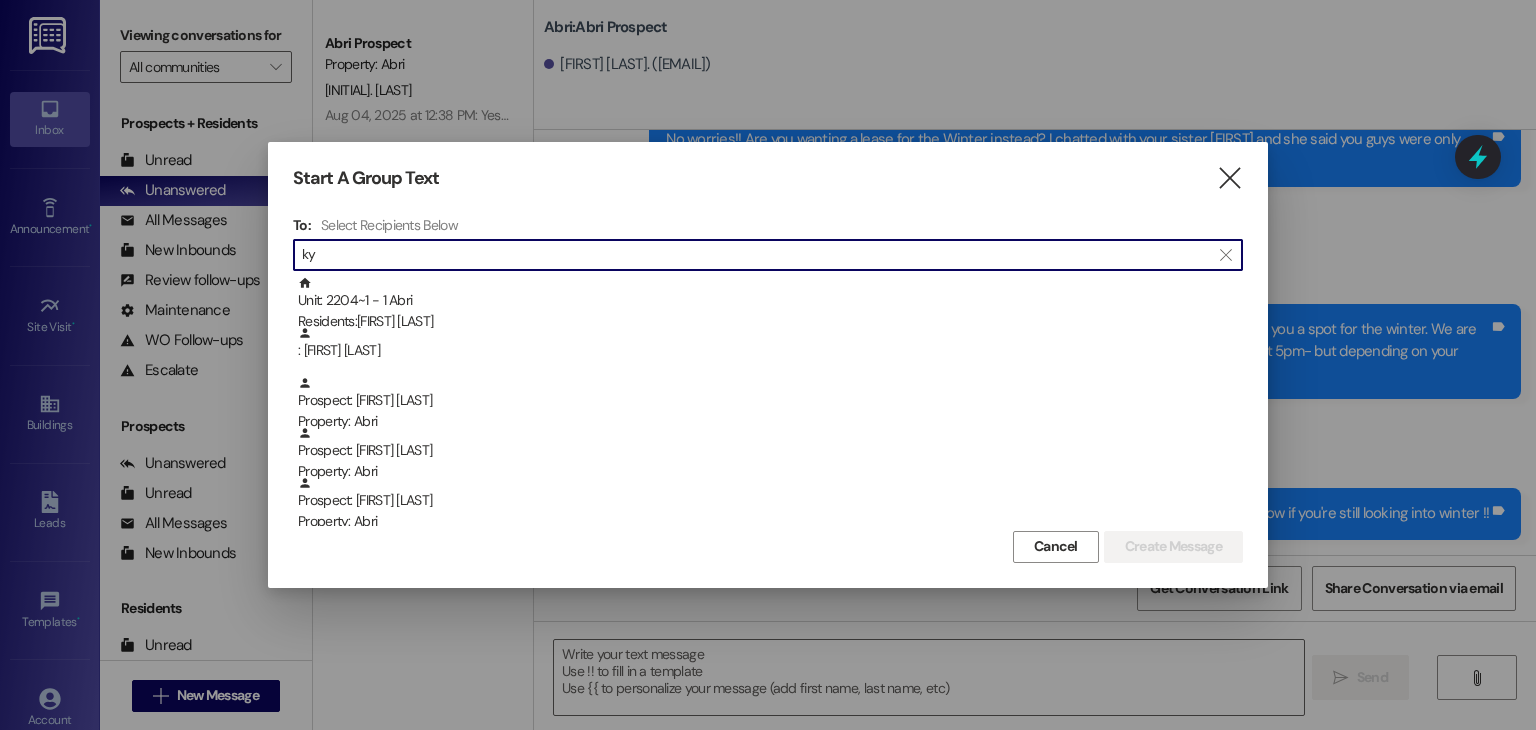 type on "k" 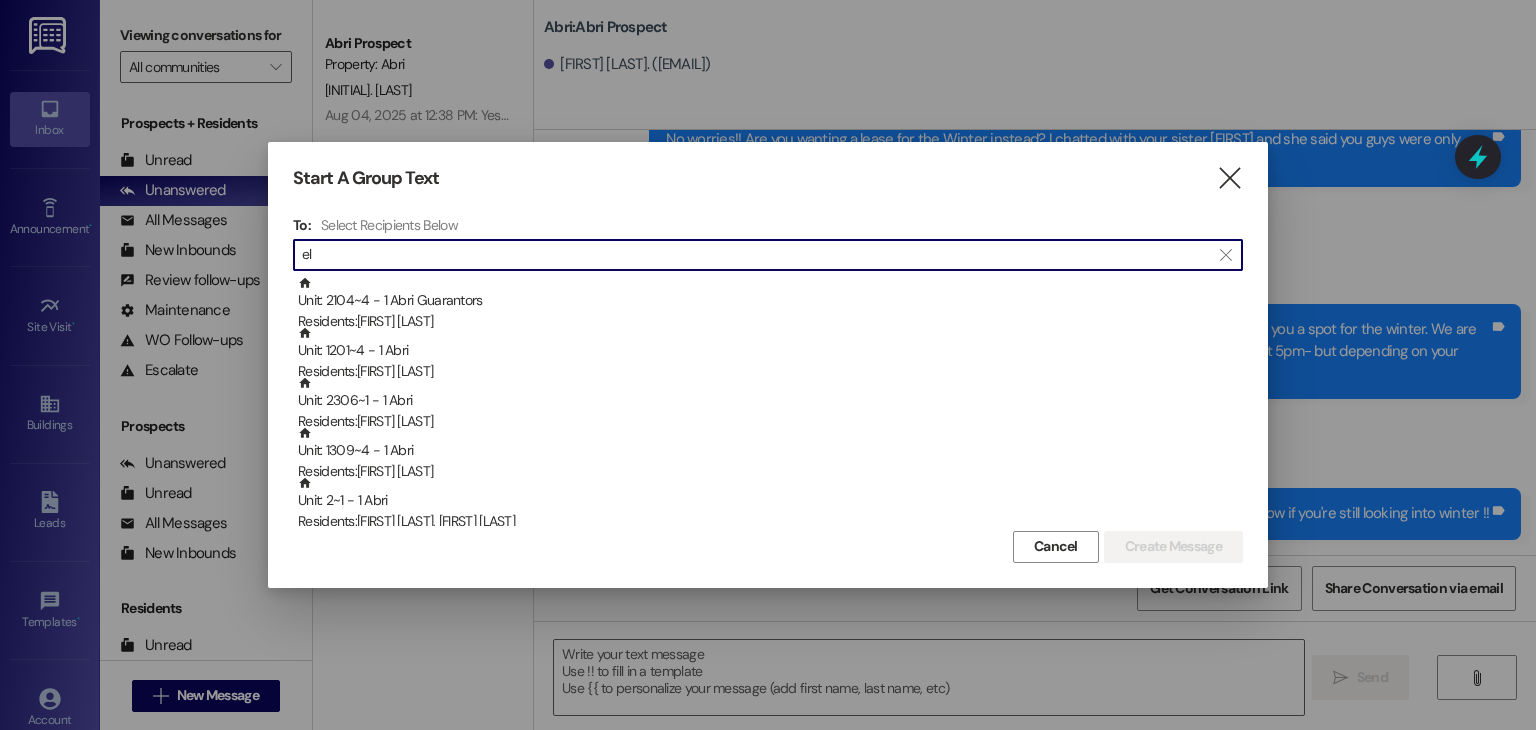 type on "e" 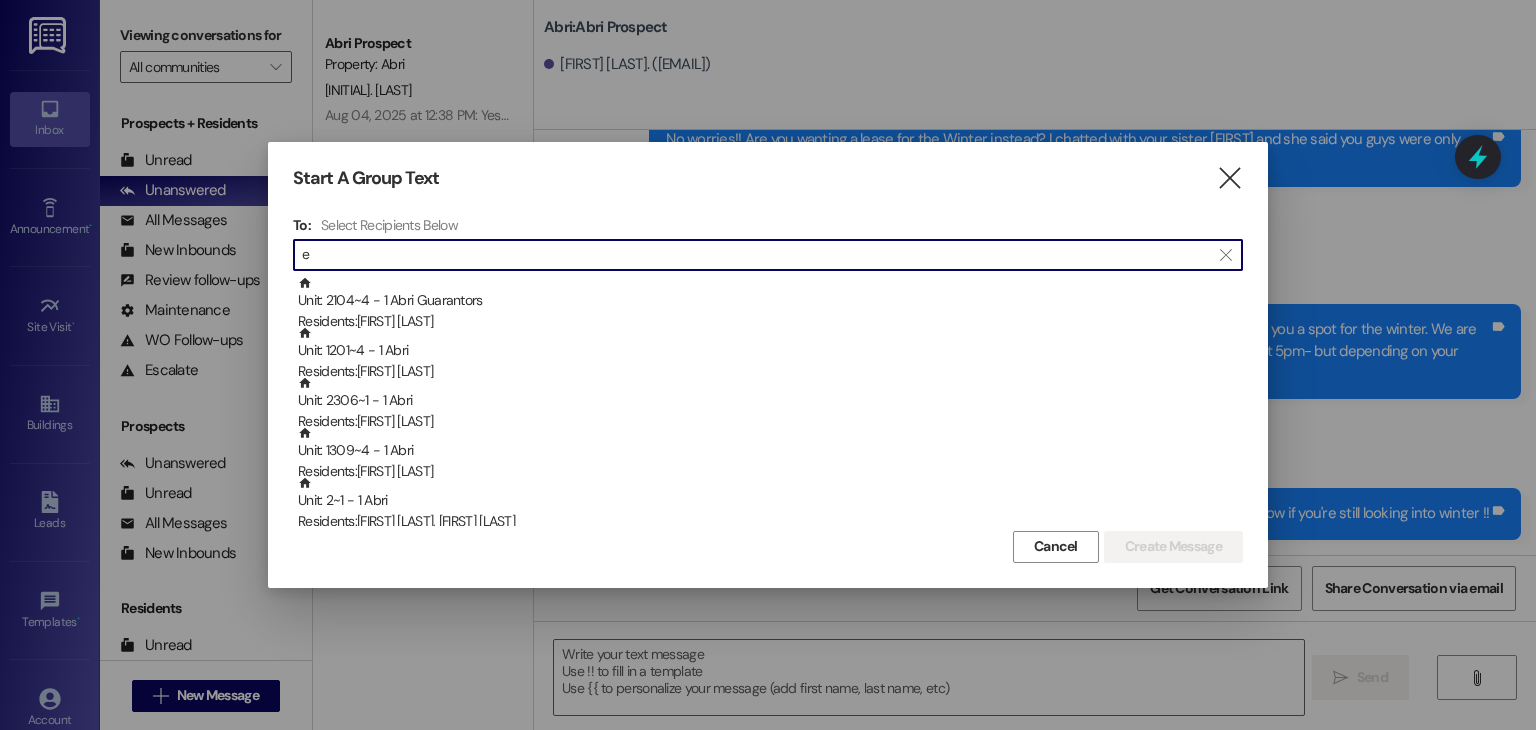 type 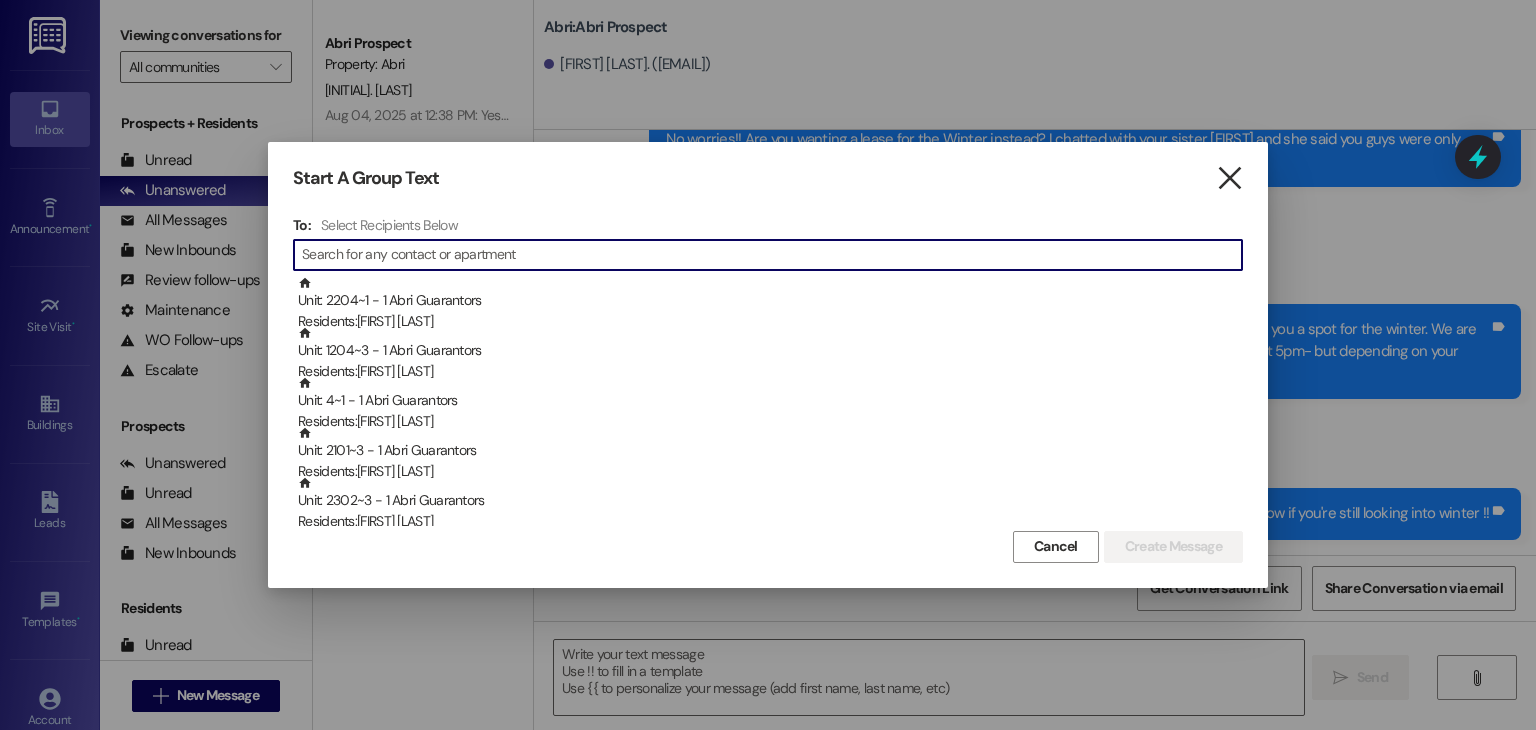 click on "" at bounding box center [1229, 178] 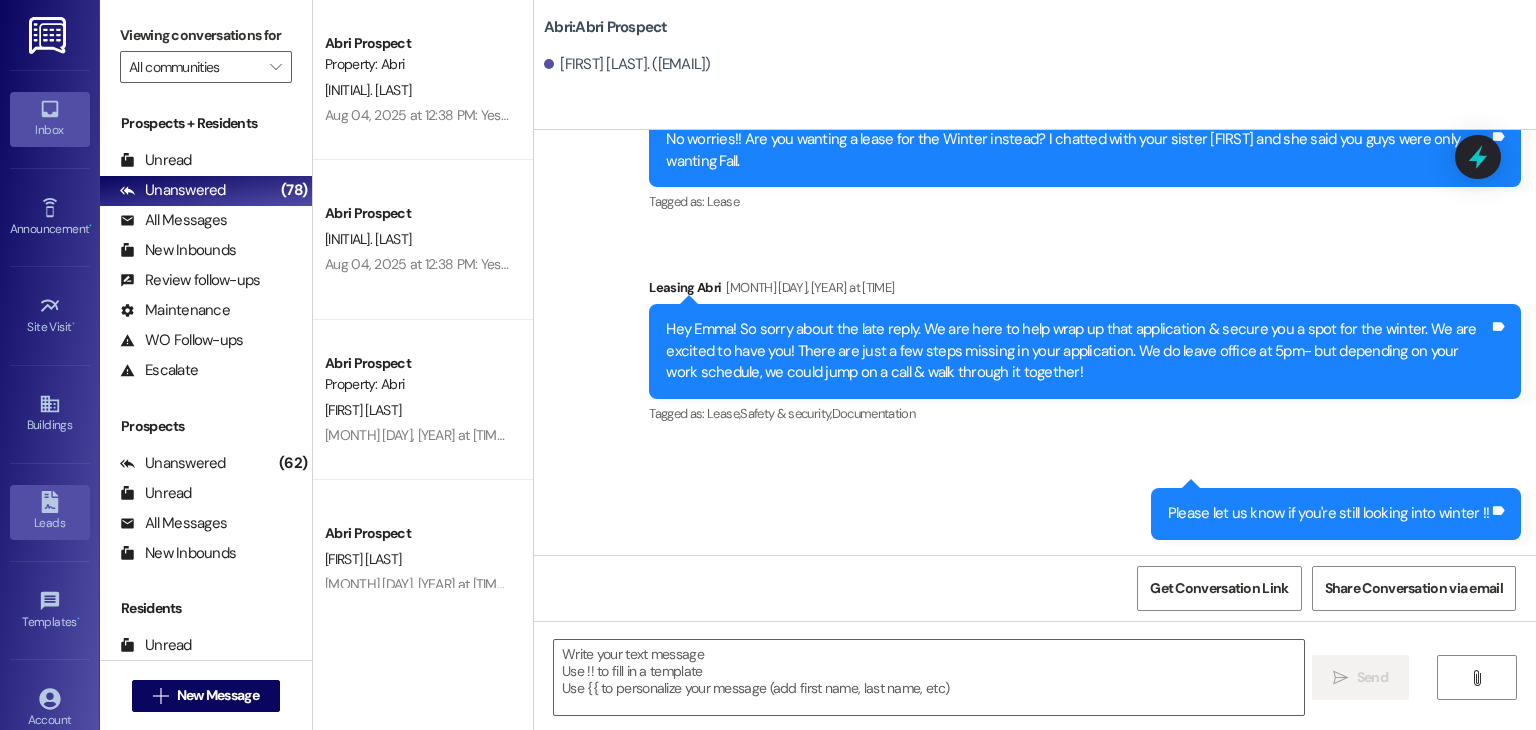 click on "Leads" at bounding box center [50, 523] 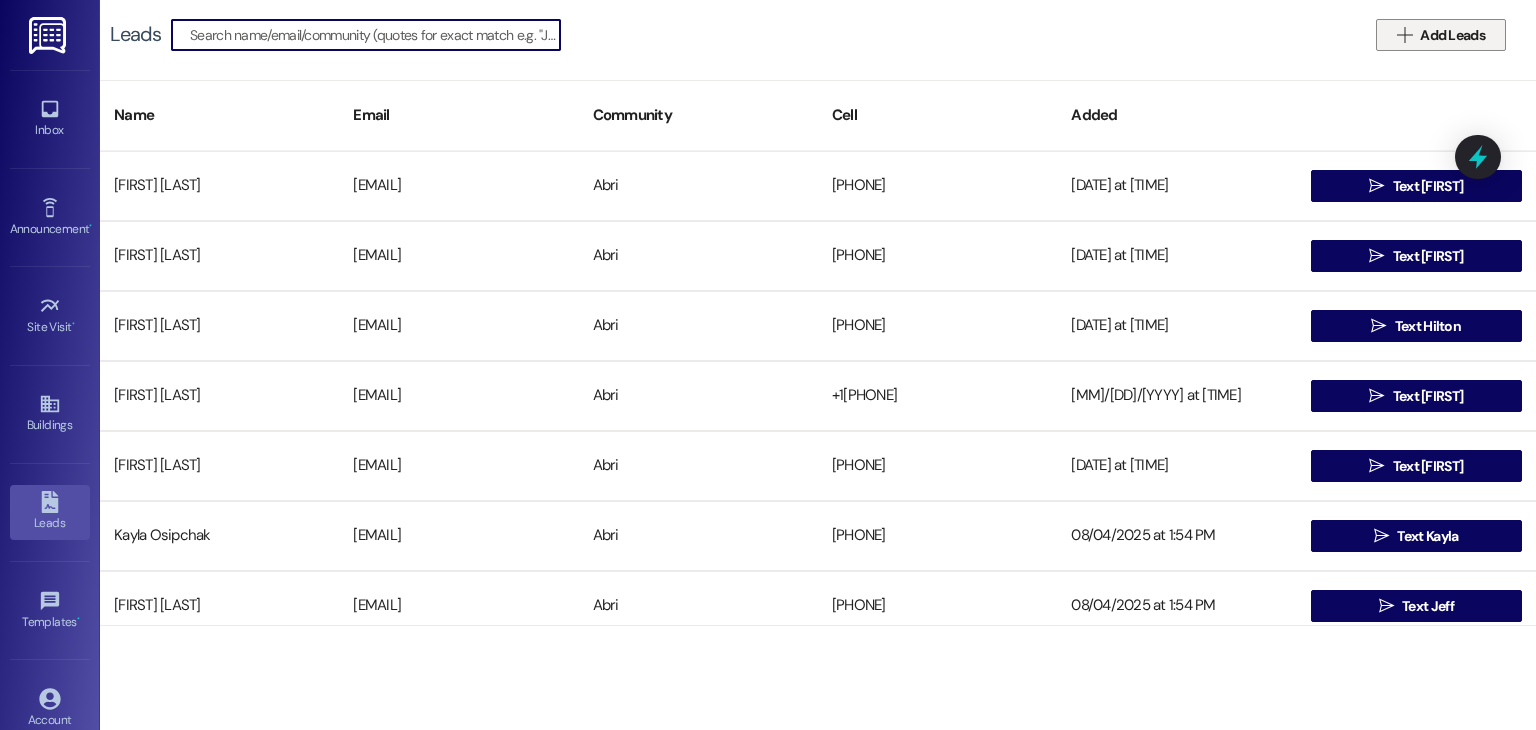 click on "Add Leads" at bounding box center [1452, 35] 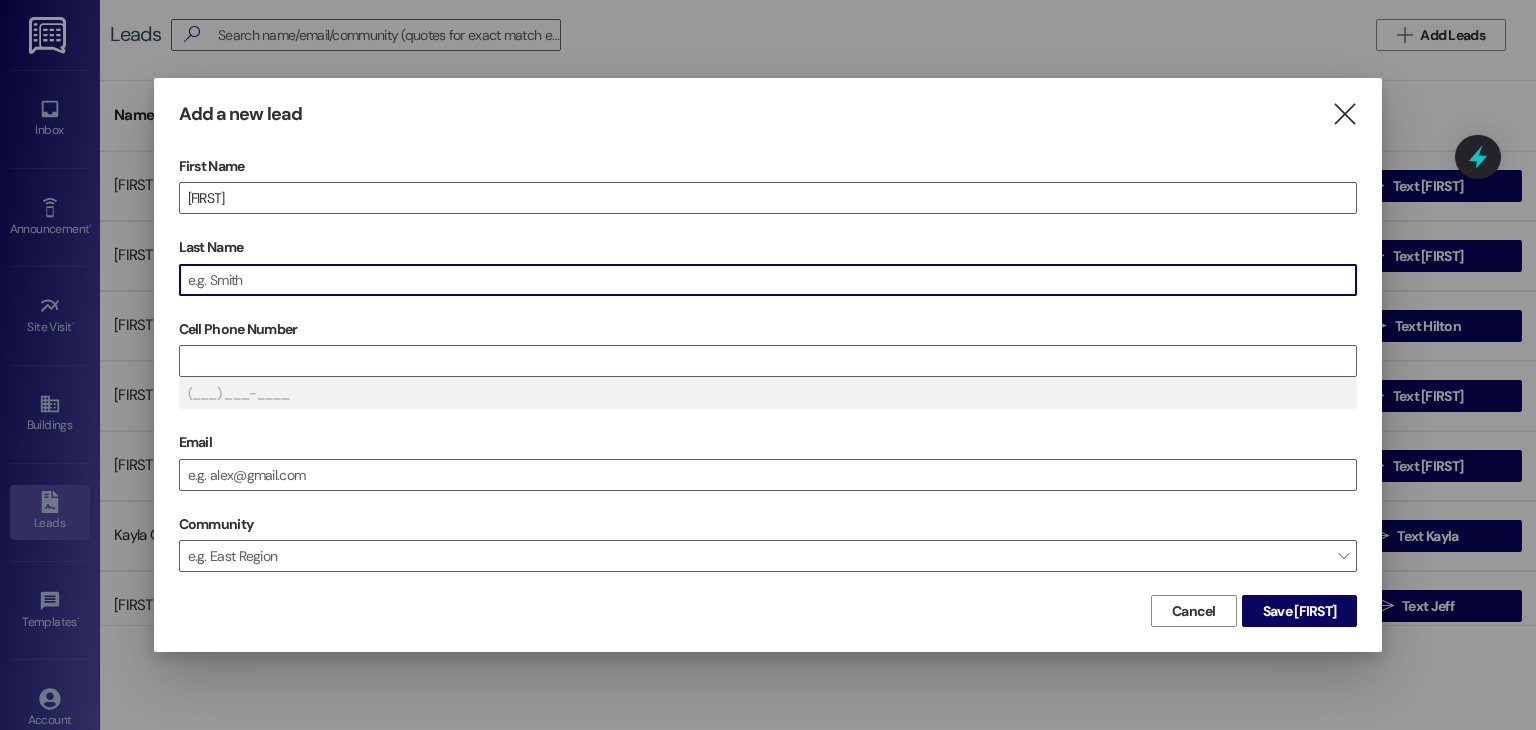 click on "Last Name" at bounding box center (768, 280) 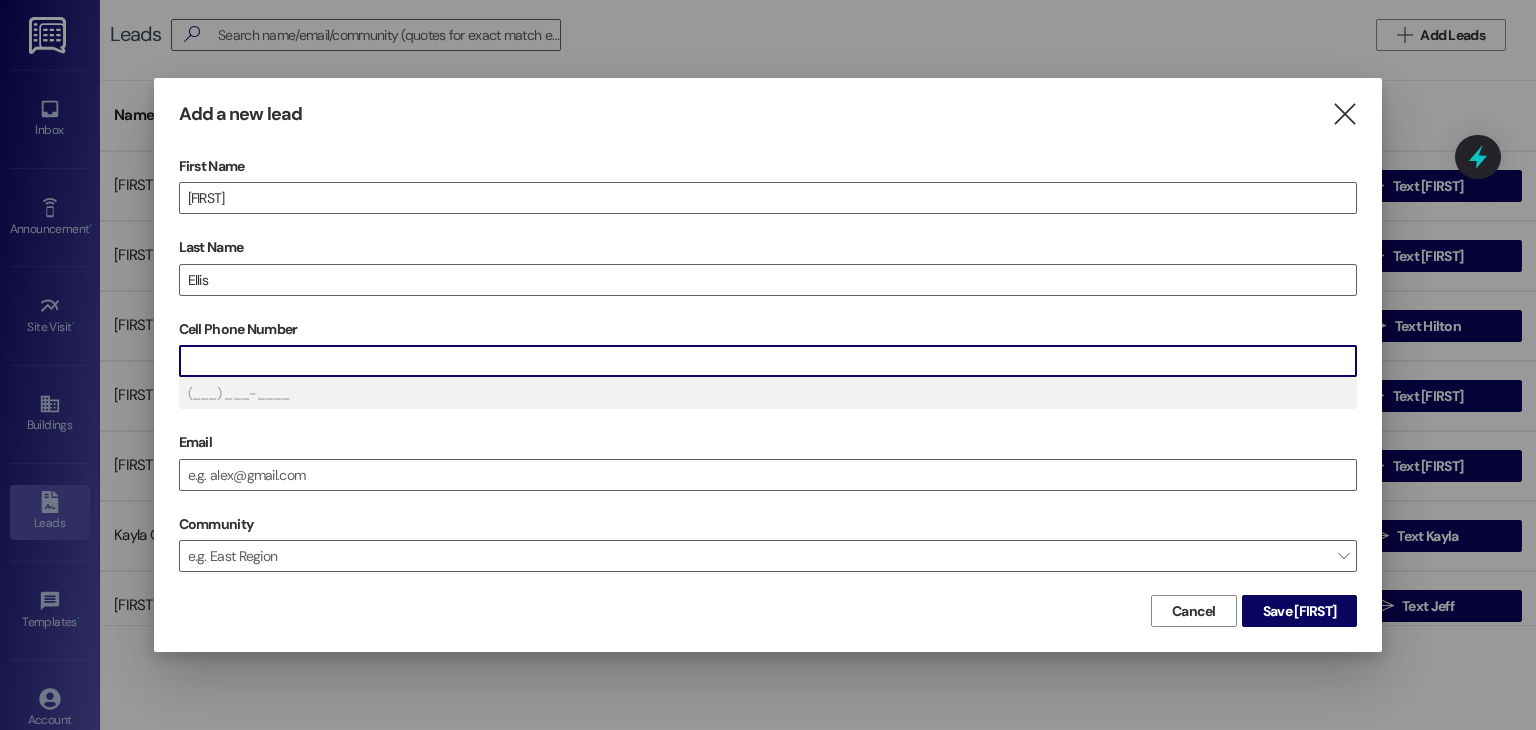 click on "Cell Phone Number" at bounding box center [768, 361] 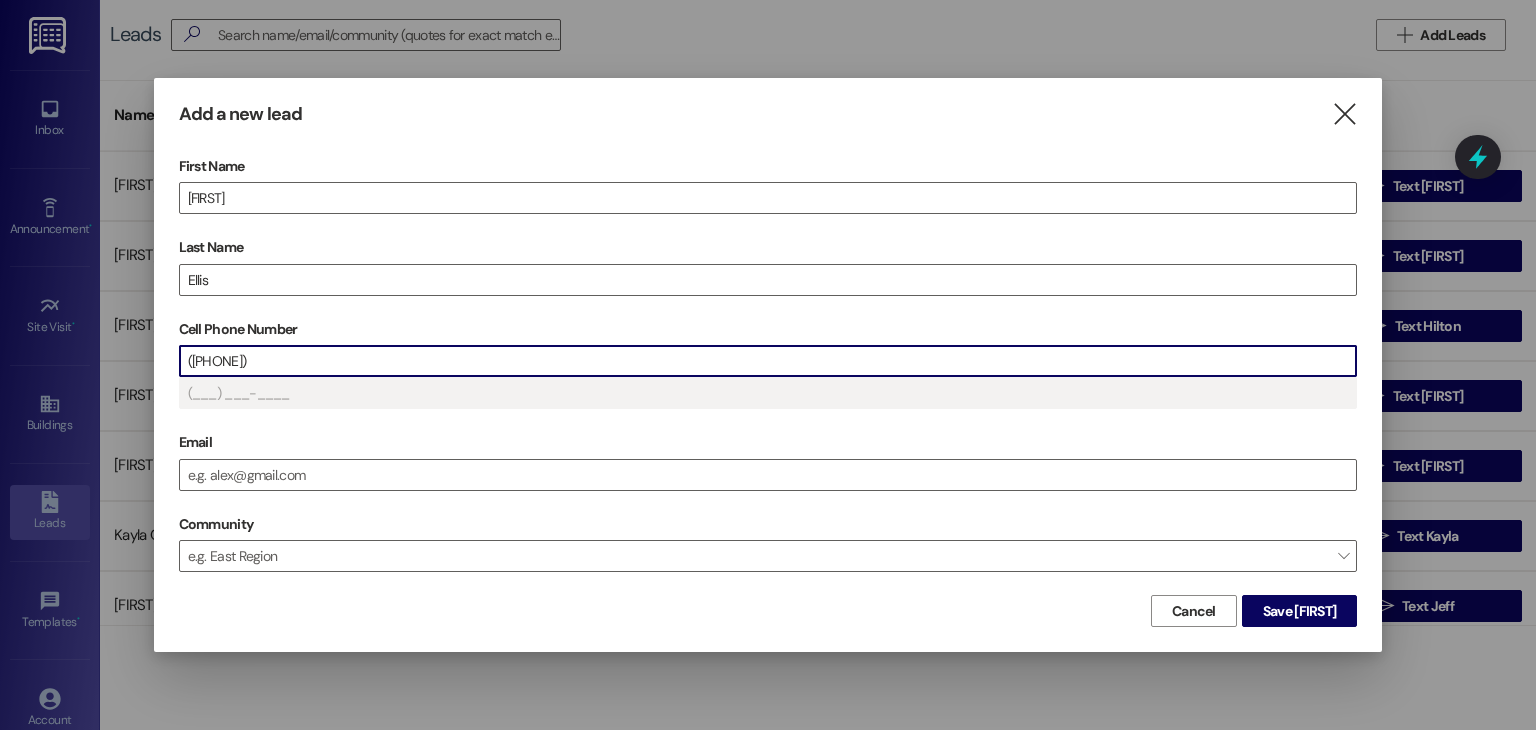 type on "([PHONE])" 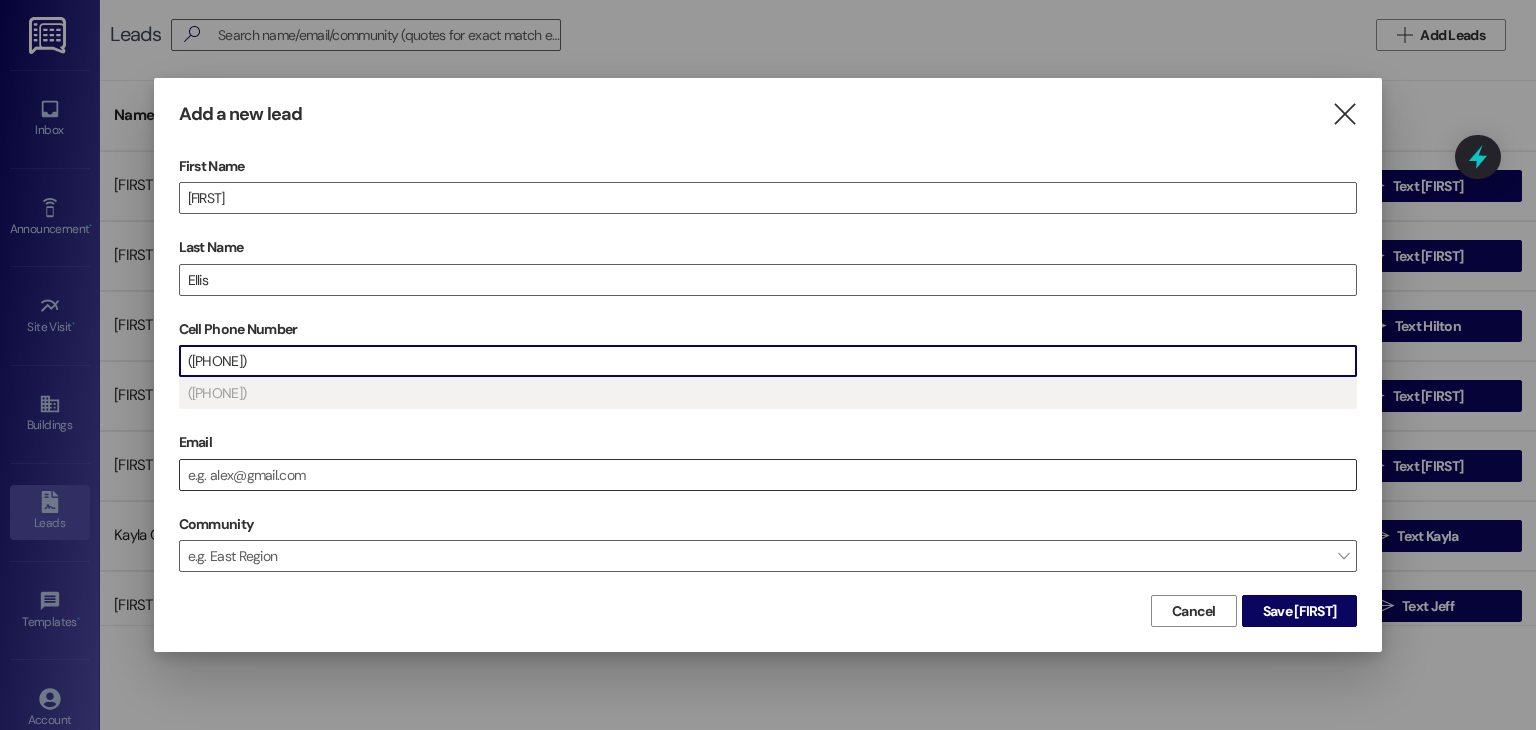 click on "Email" at bounding box center [768, 475] 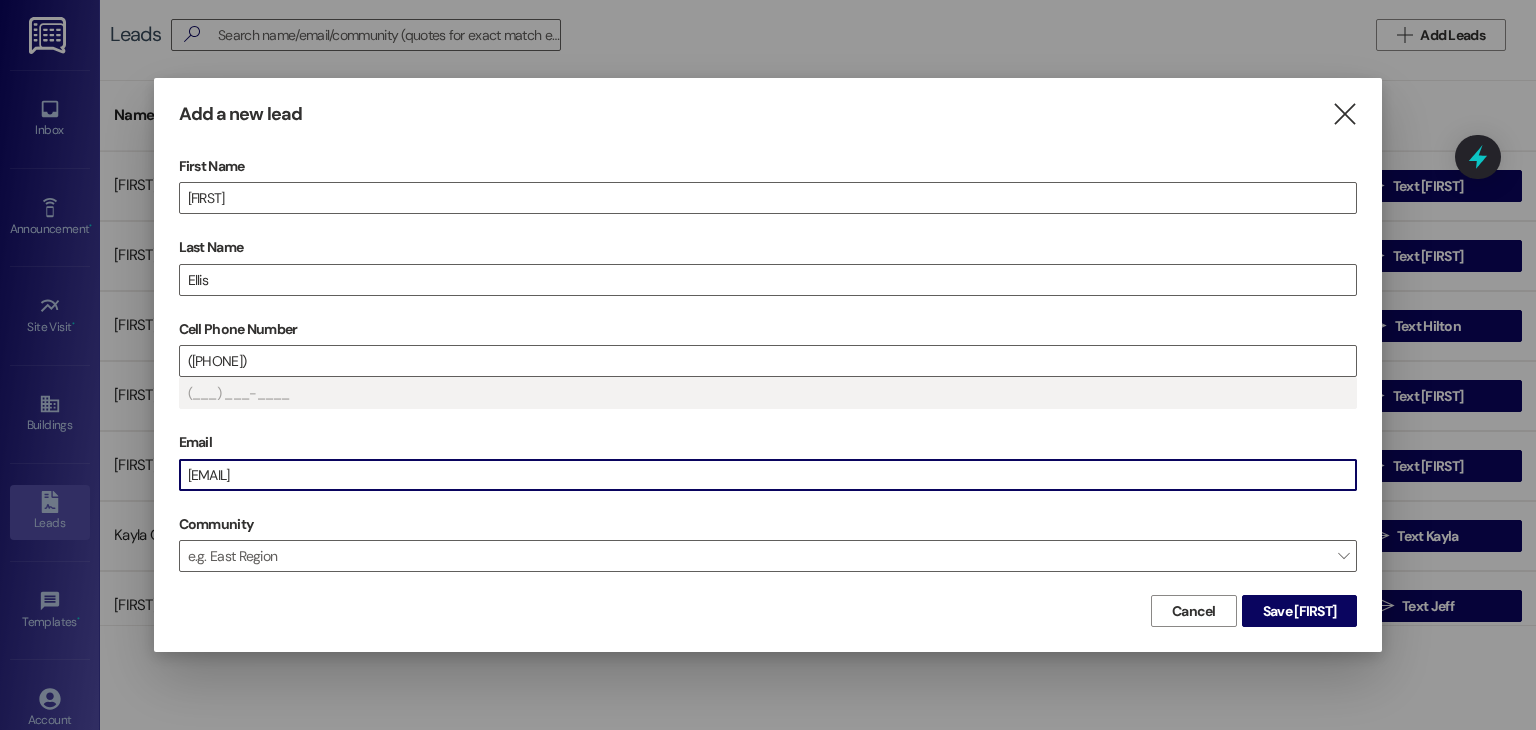 type on "([PHONE])" 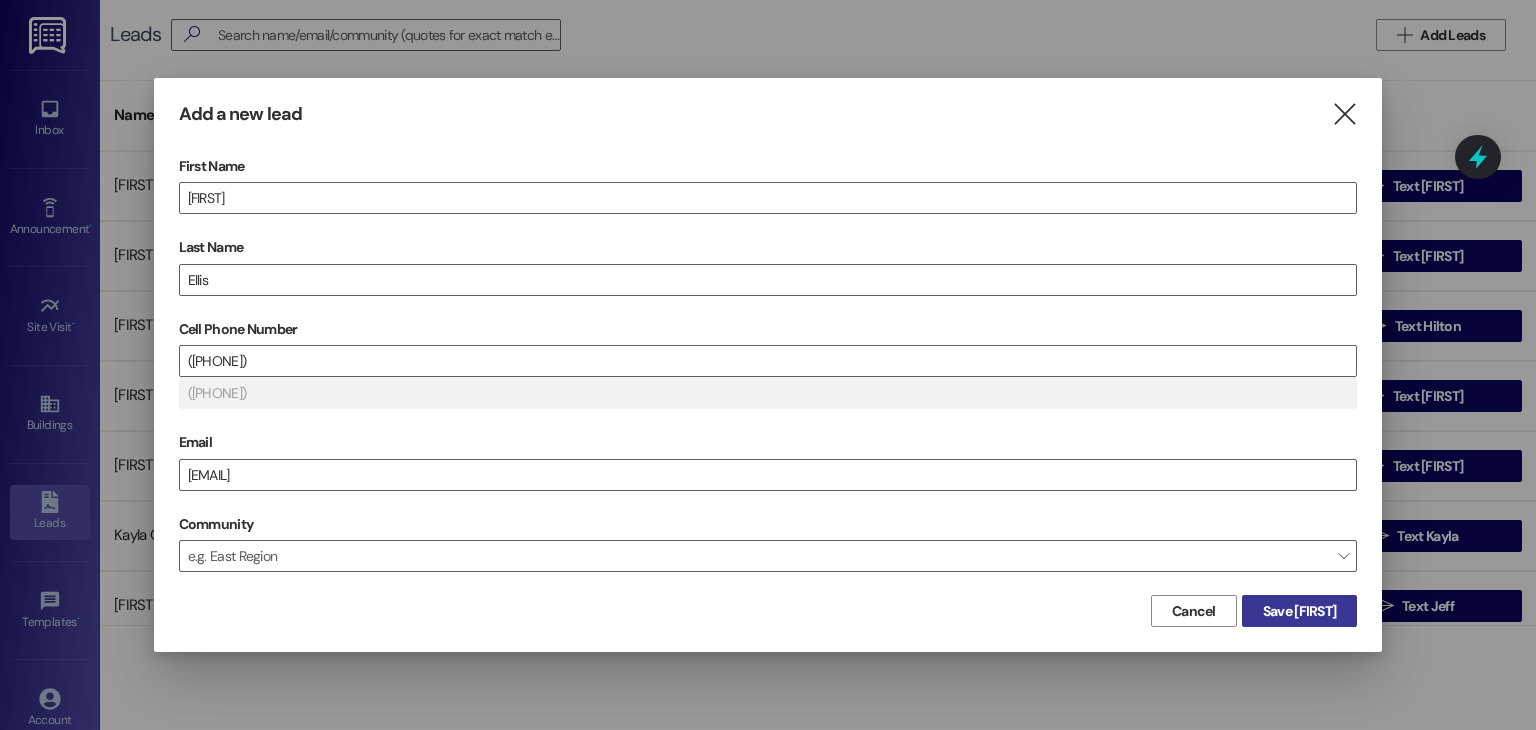 click on "Save [FIRST]" at bounding box center (1300, 611) 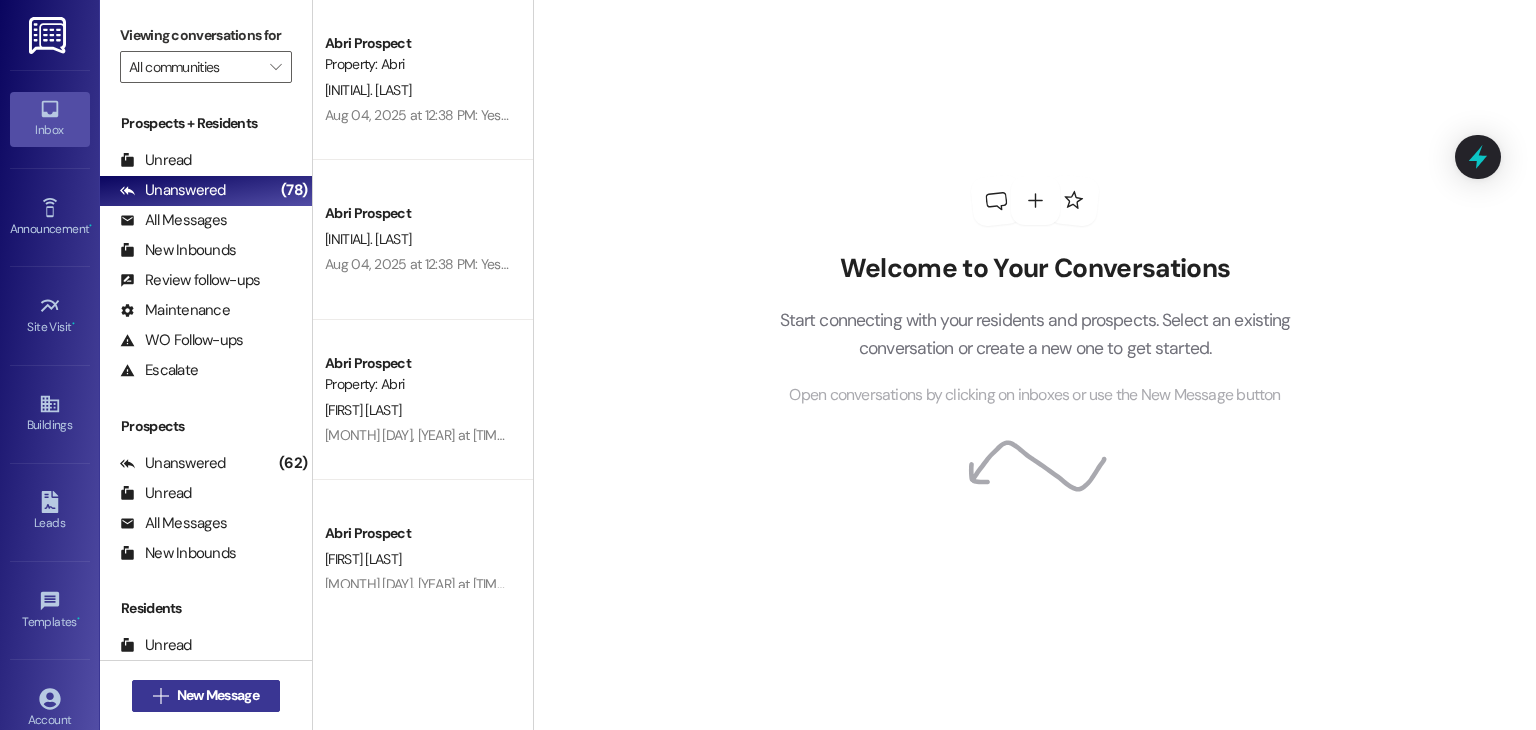 click on "New Message" at bounding box center [218, 695] 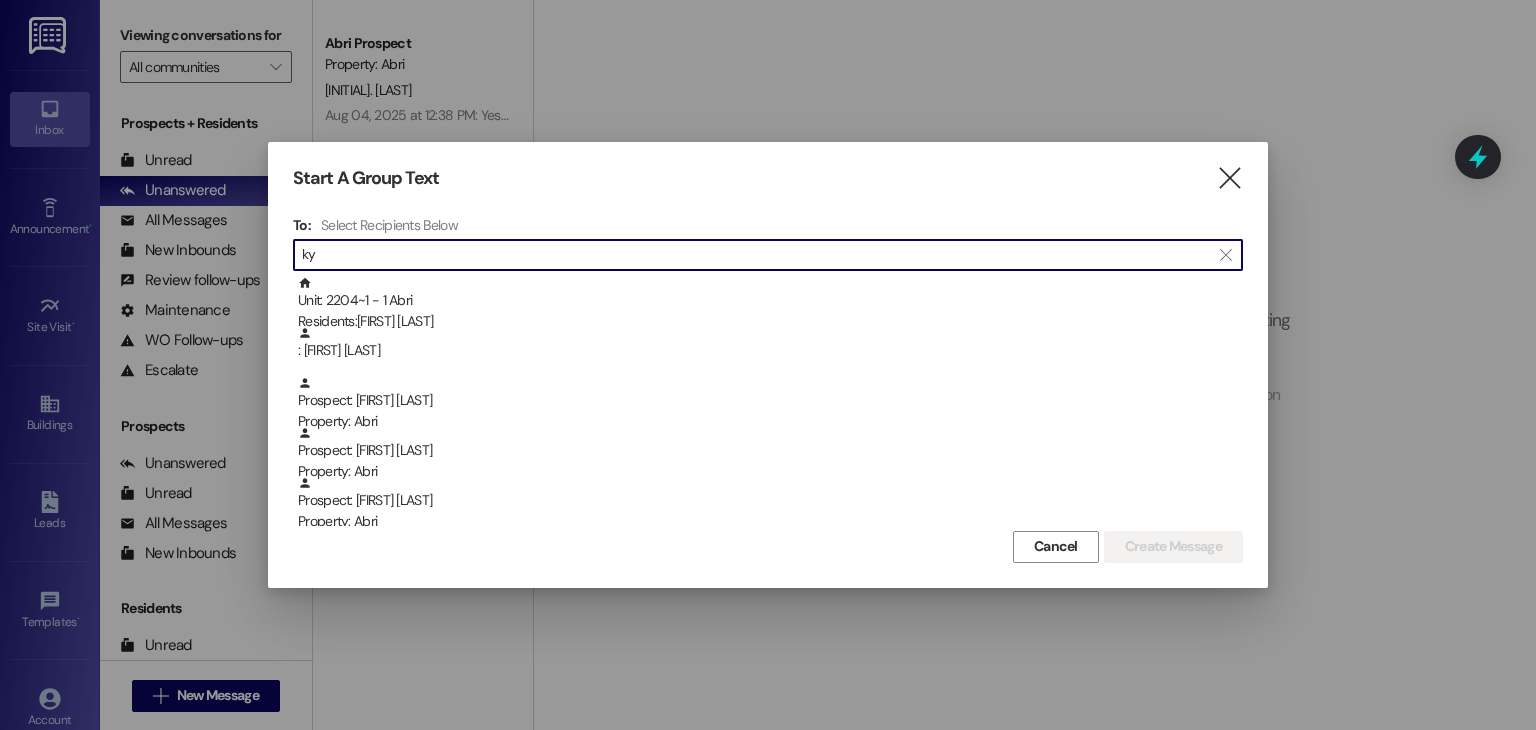 type on "k" 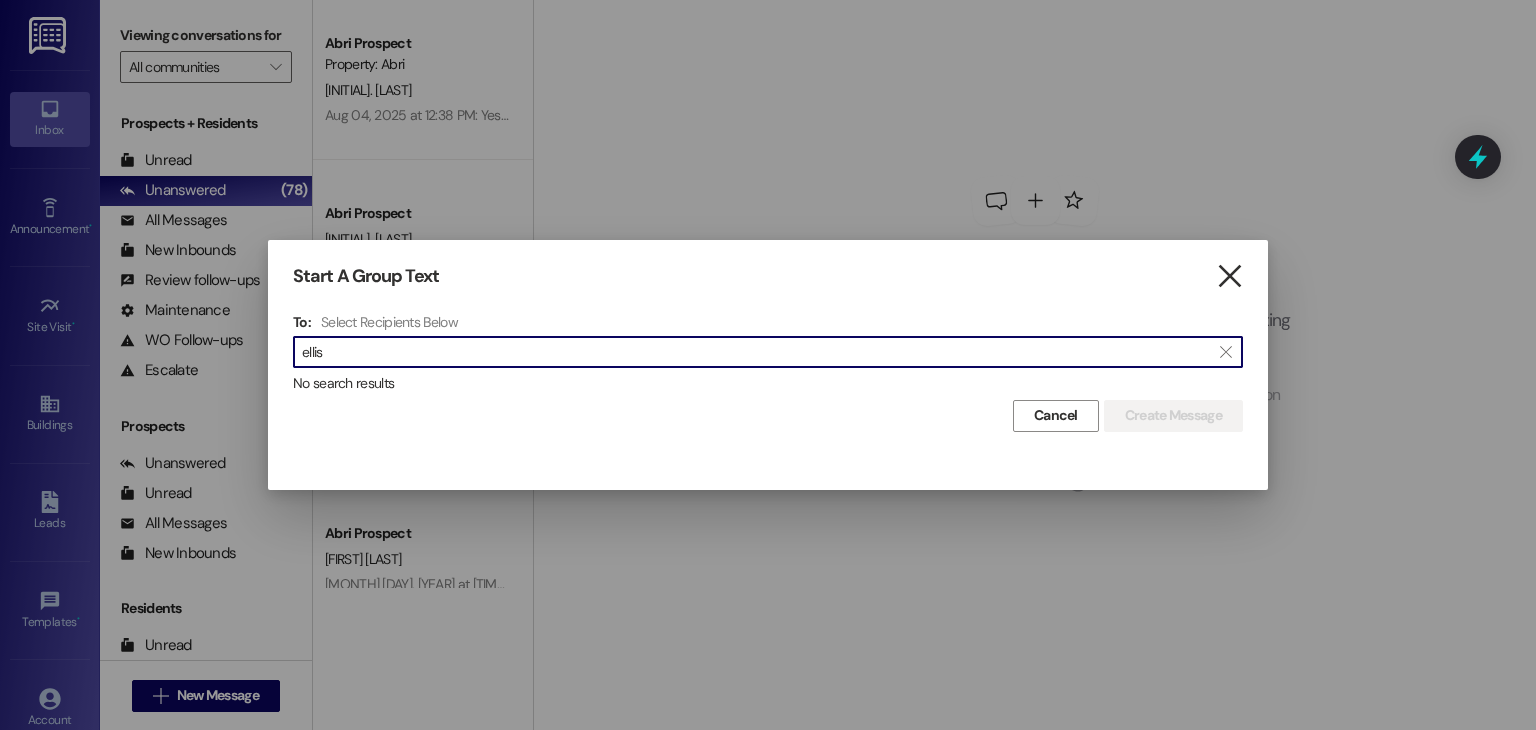 type on "ellis" 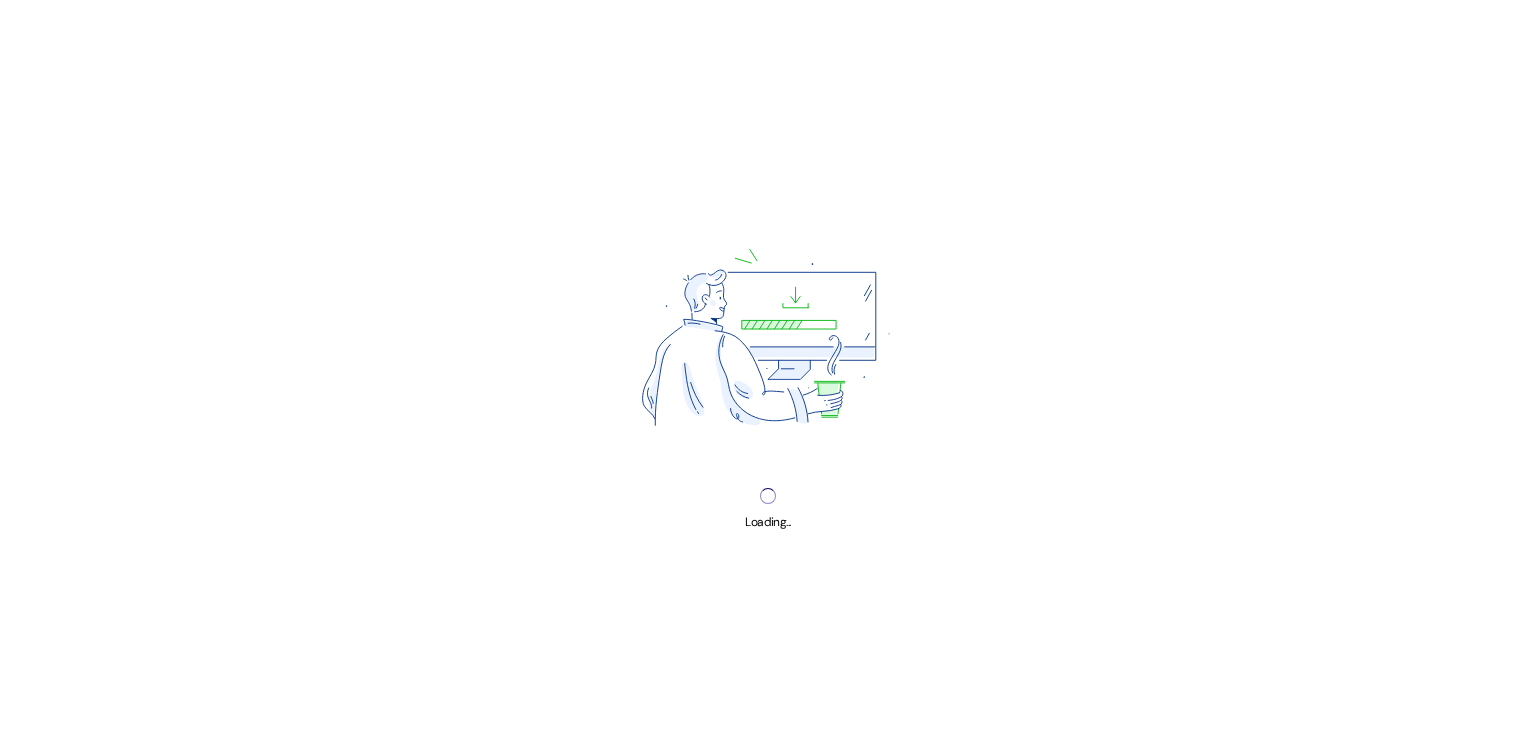 scroll, scrollTop: 0, scrollLeft: 0, axis: both 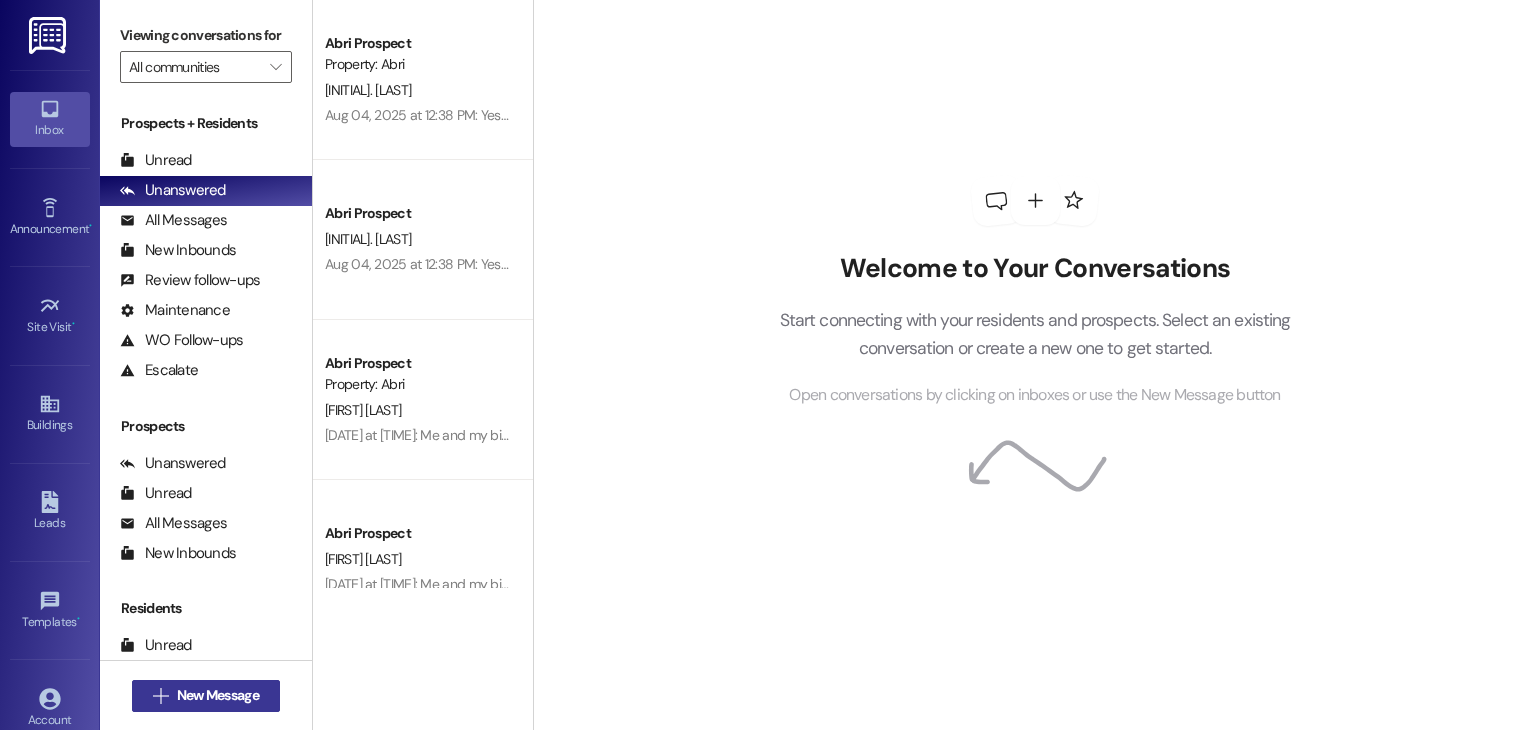 click on "New Message" at bounding box center [218, 695] 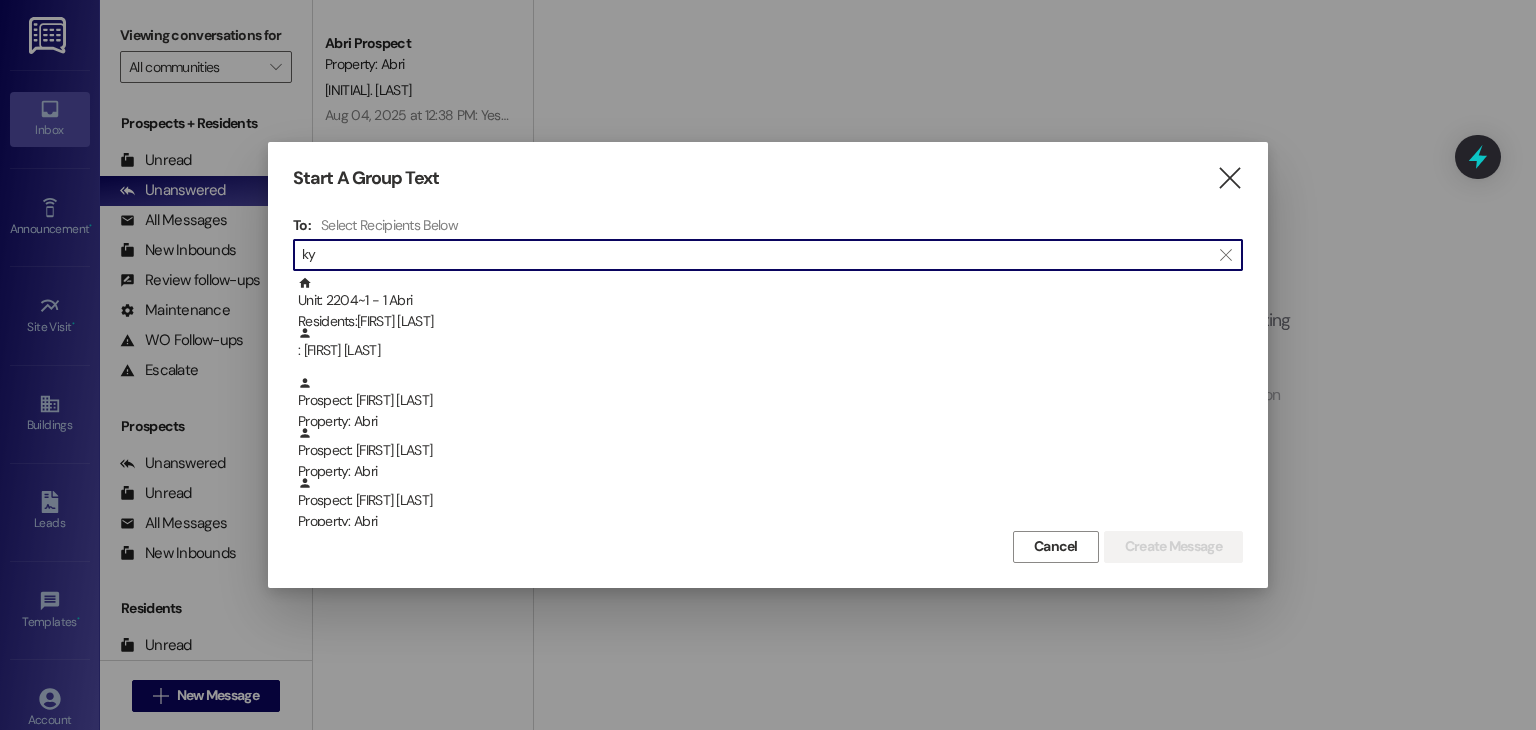 type on "k" 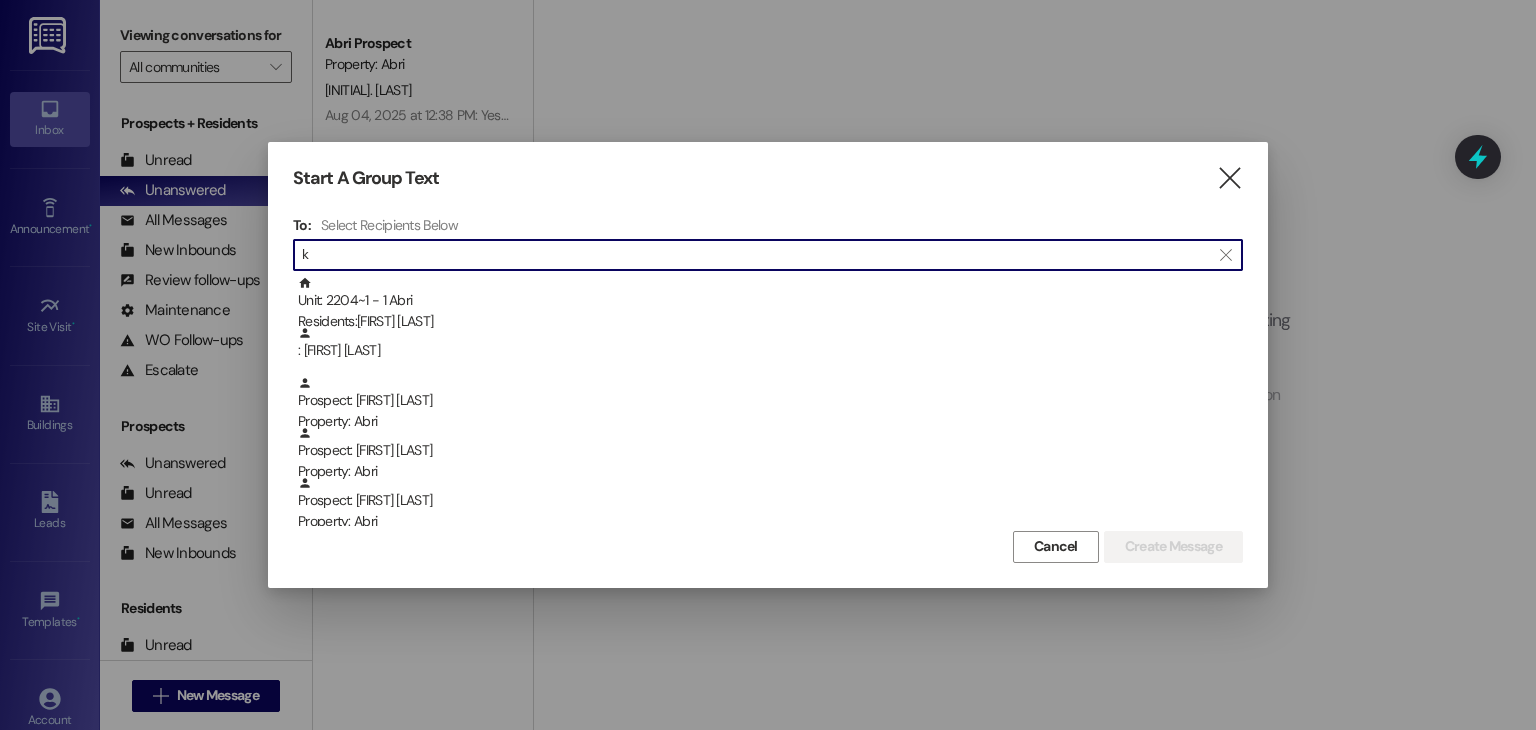 type 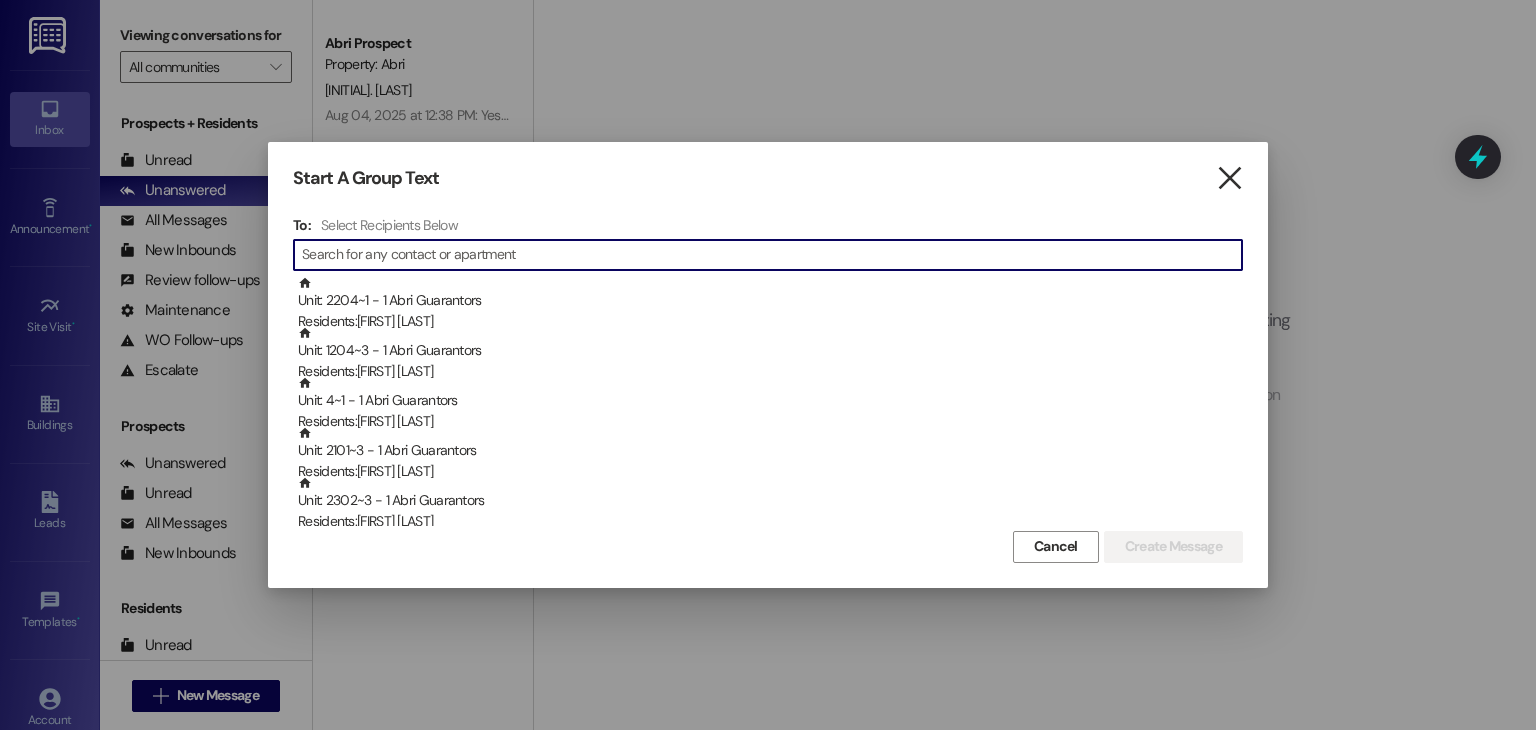 click on "" at bounding box center (1229, 178) 